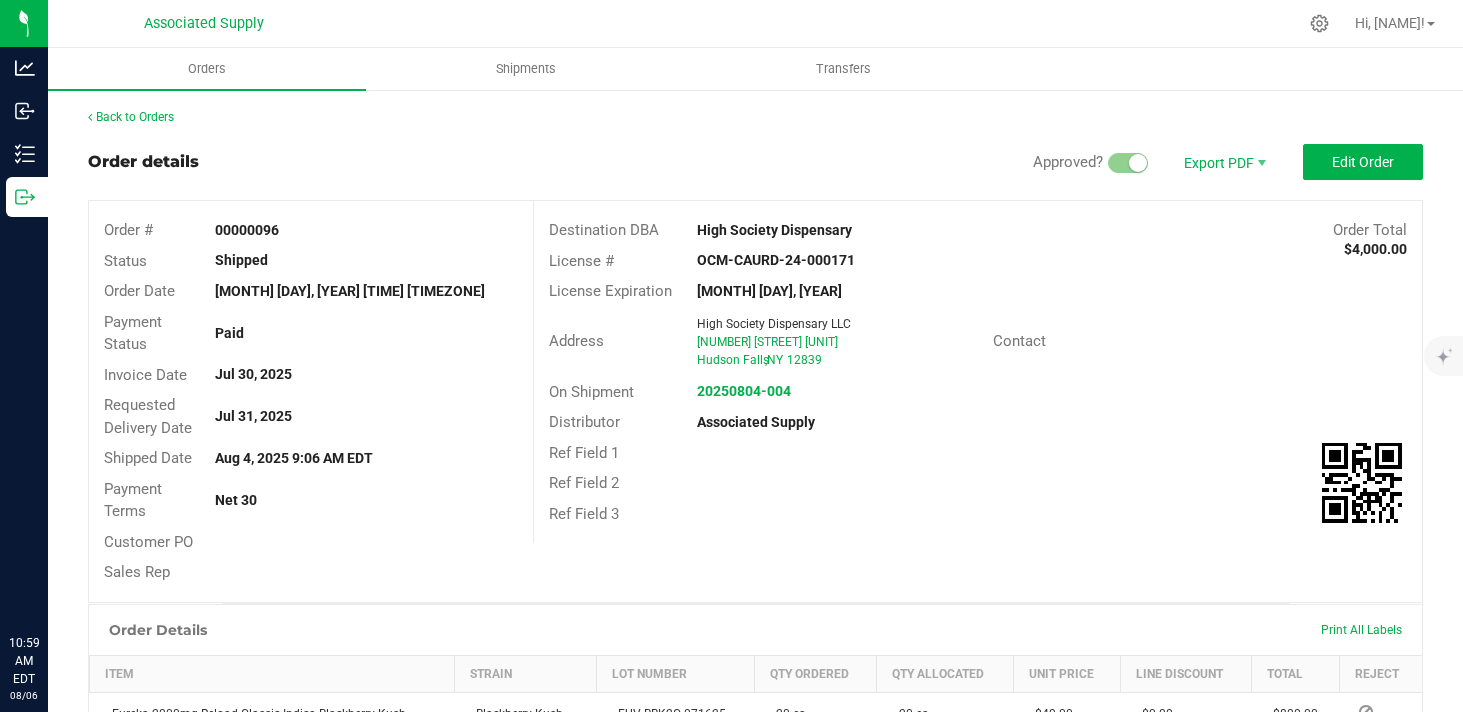 scroll, scrollTop: 0, scrollLeft: 0, axis: both 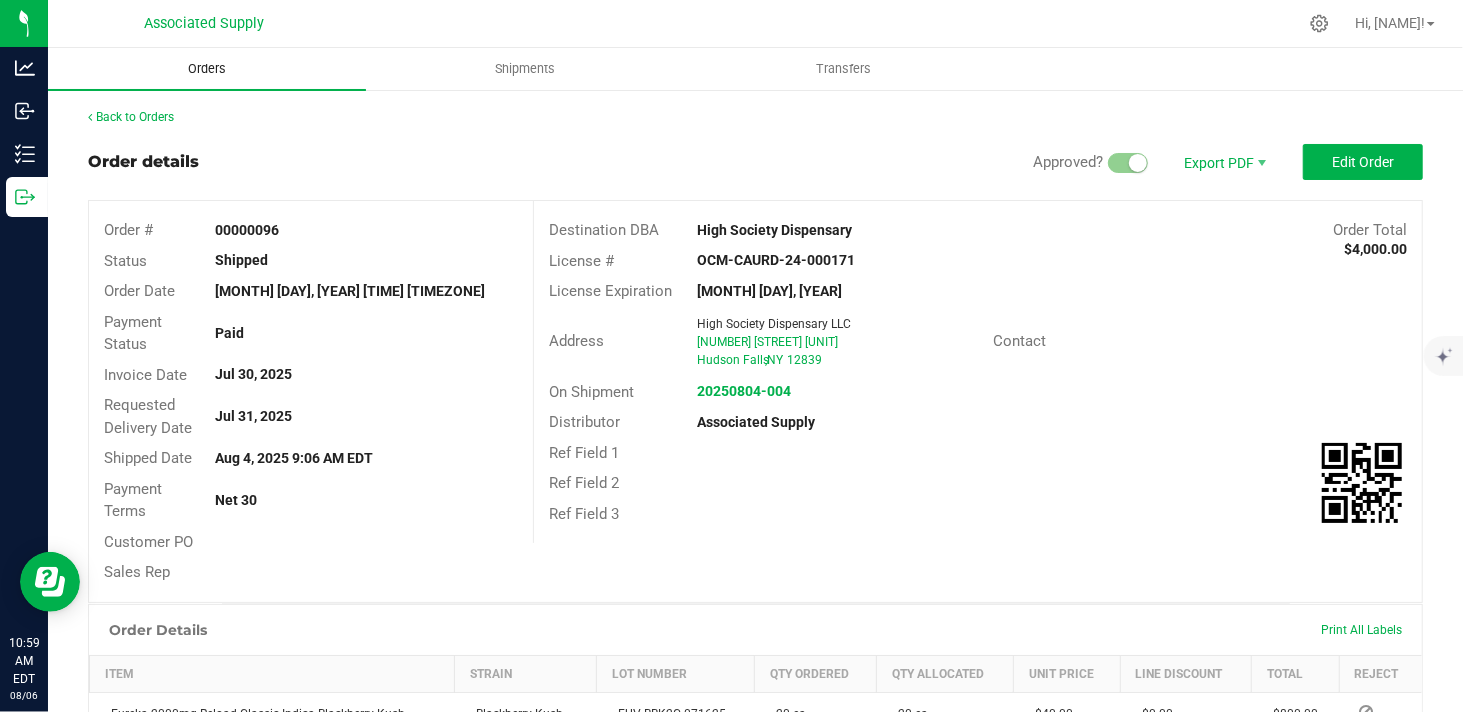 click on "Orders" at bounding box center [207, 69] 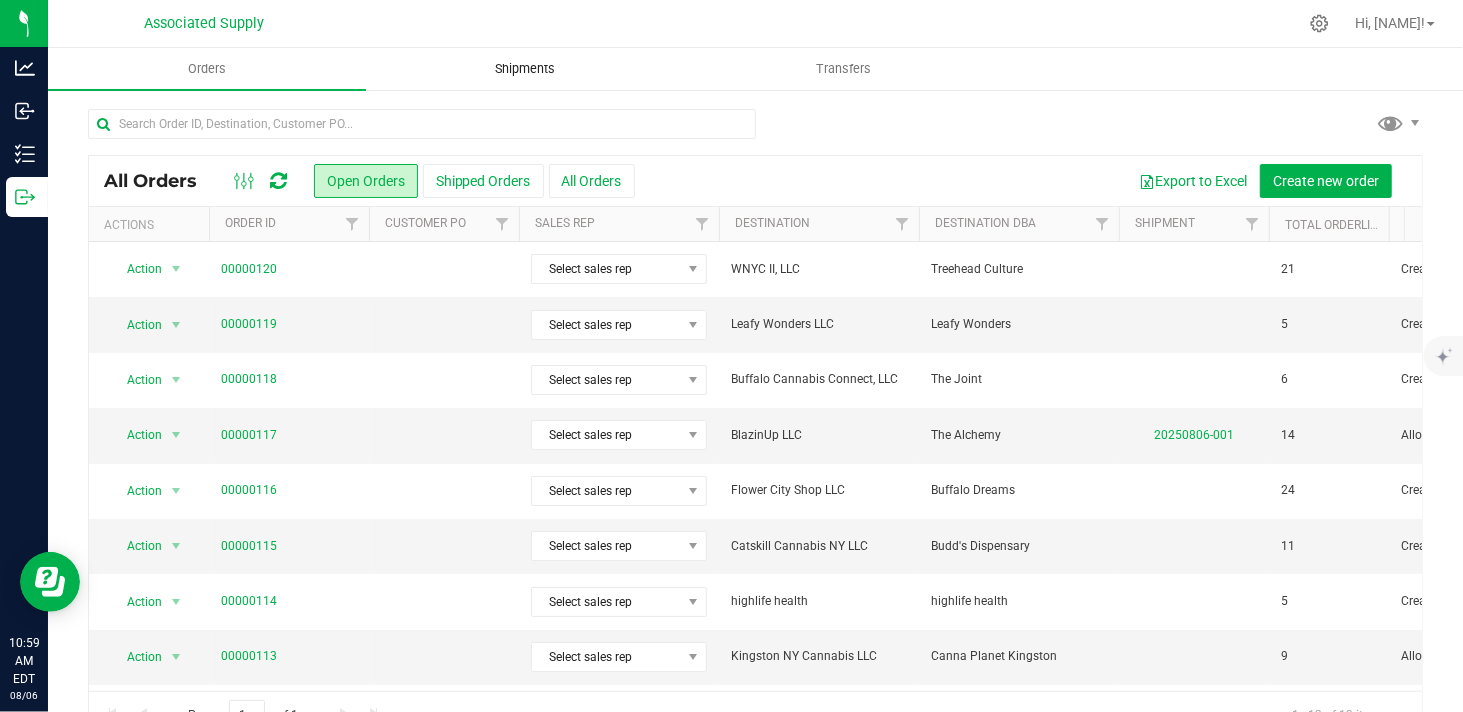 click on "Shipments" at bounding box center [525, 69] 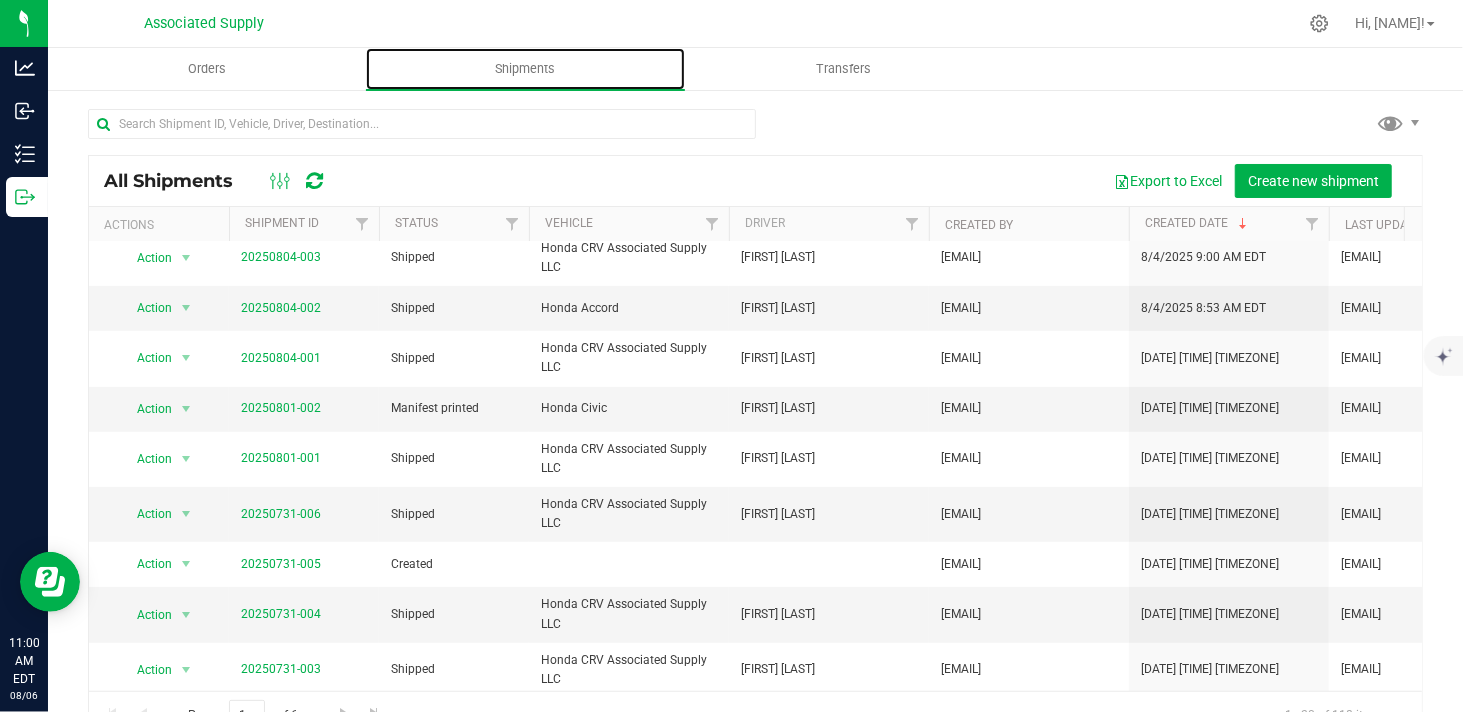 scroll, scrollTop: 636, scrollLeft: 0, axis: vertical 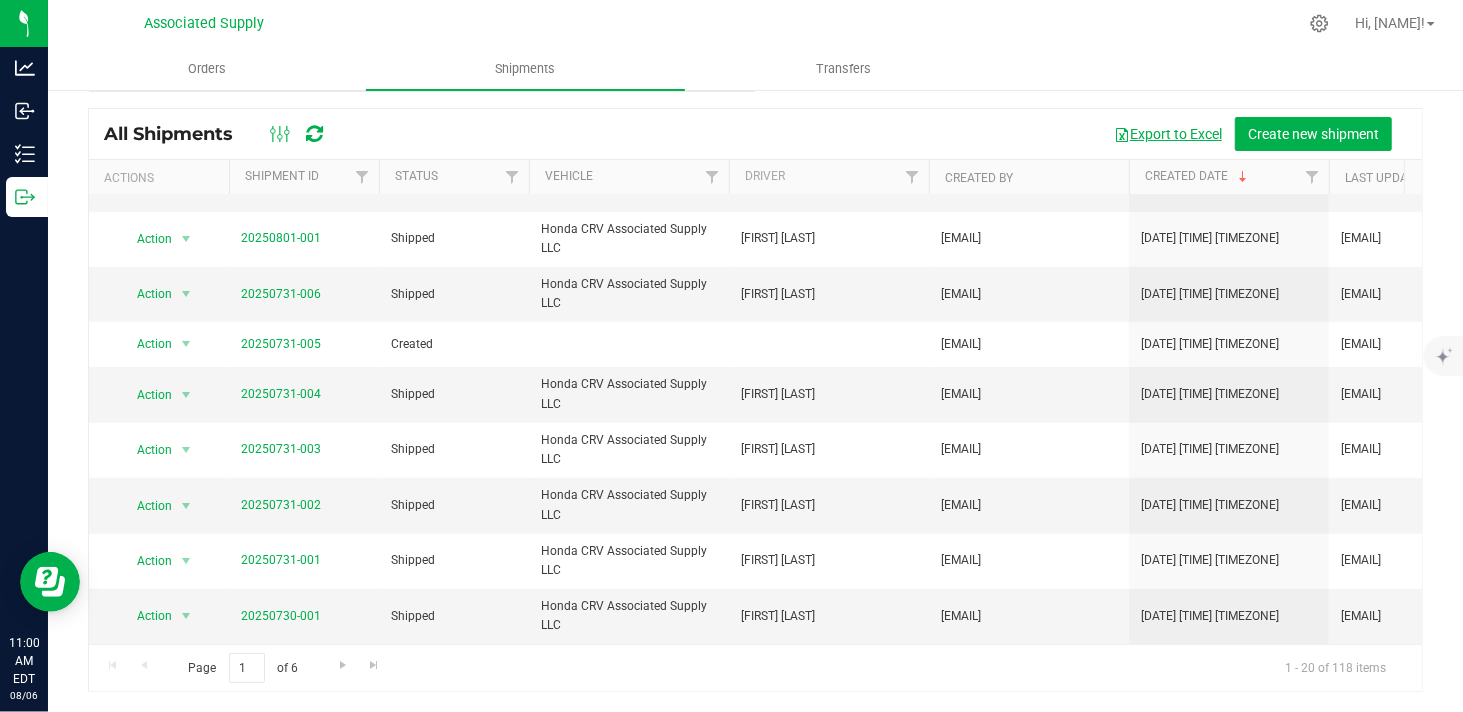 click on "Export to Excel" at bounding box center [1168, 134] 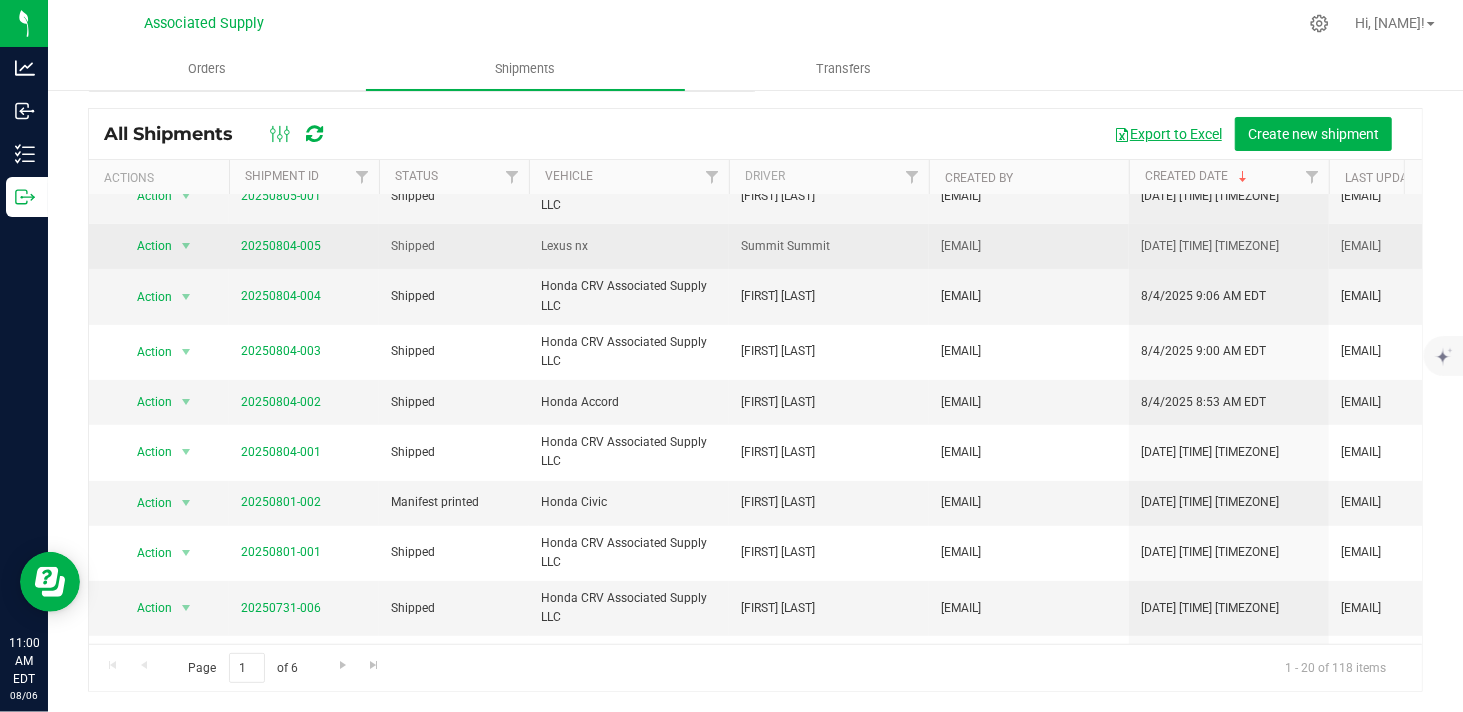 scroll, scrollTop: 81, scrollLeft: 0, axis: vertical 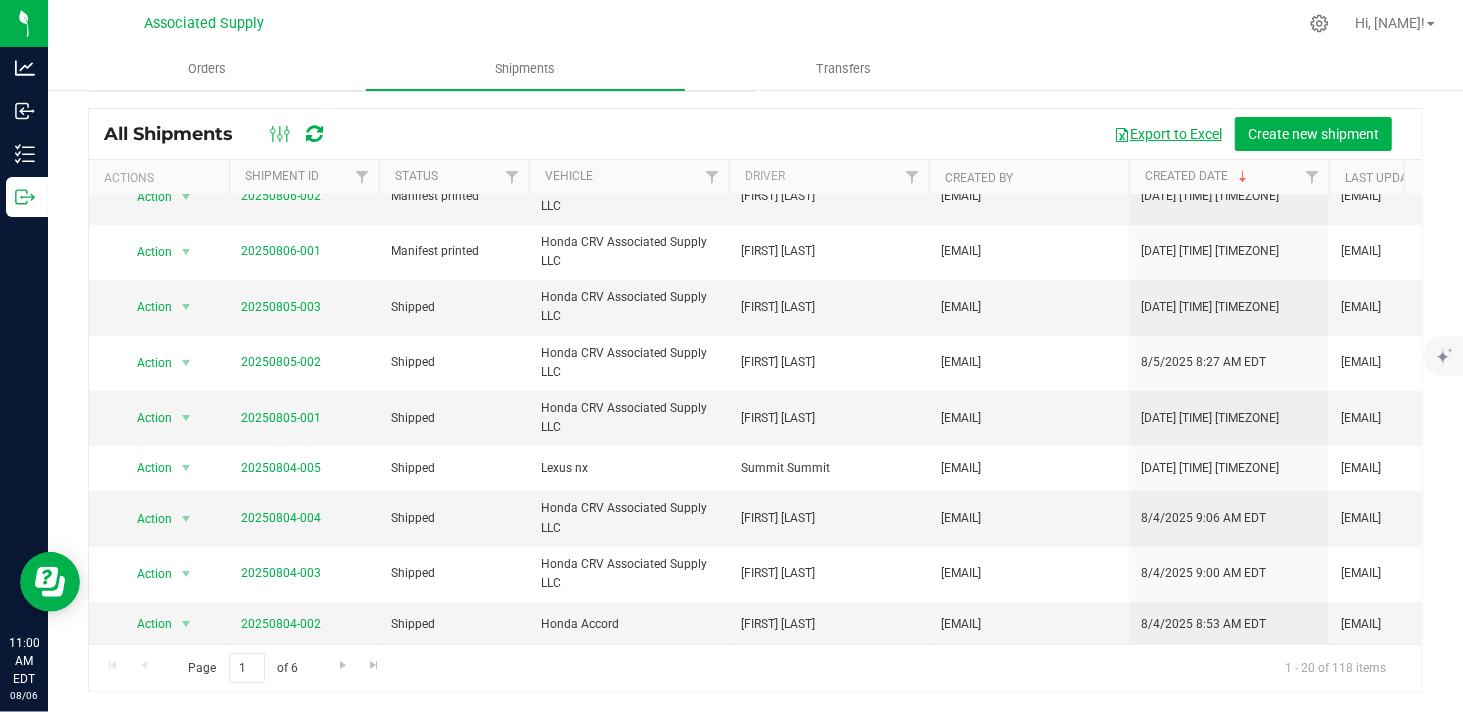 type 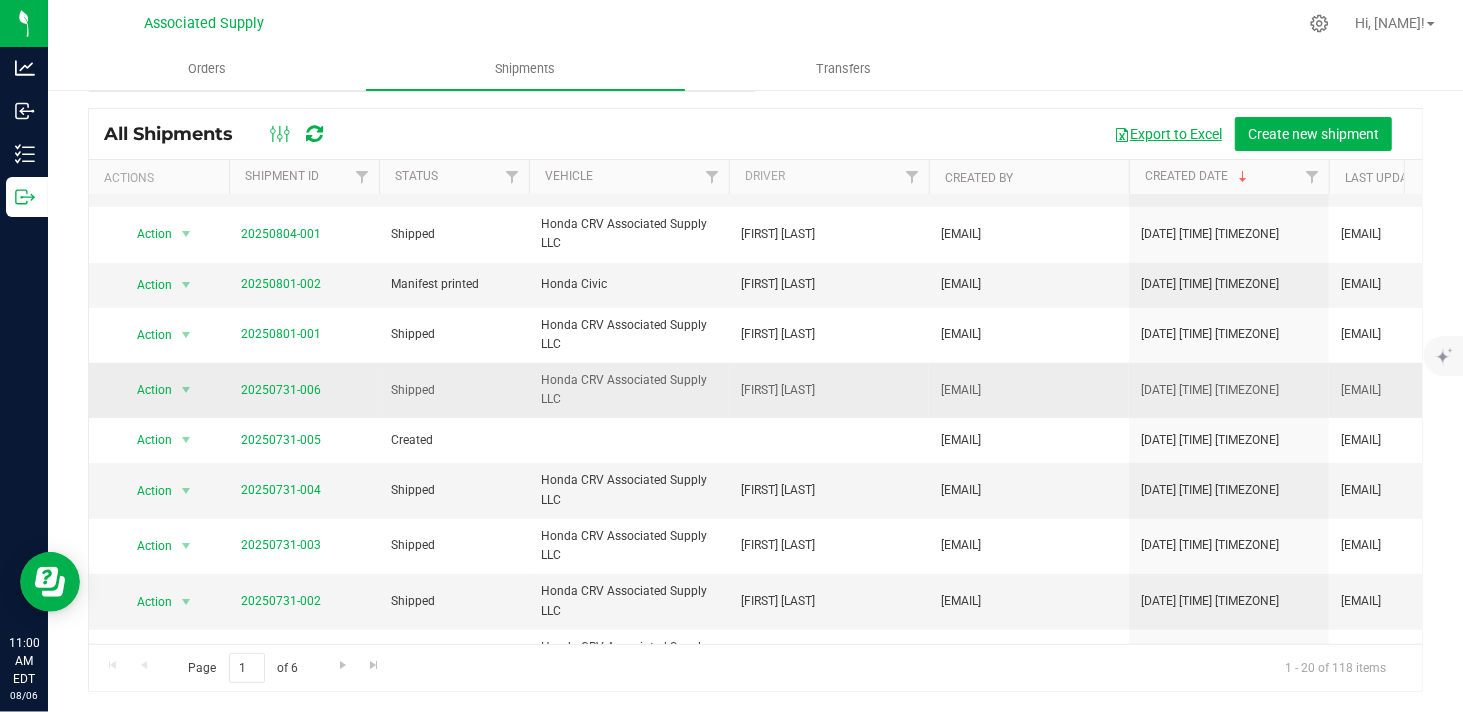 scroll, scrollTop: 636, scrollLeft: 0, axis: vertical 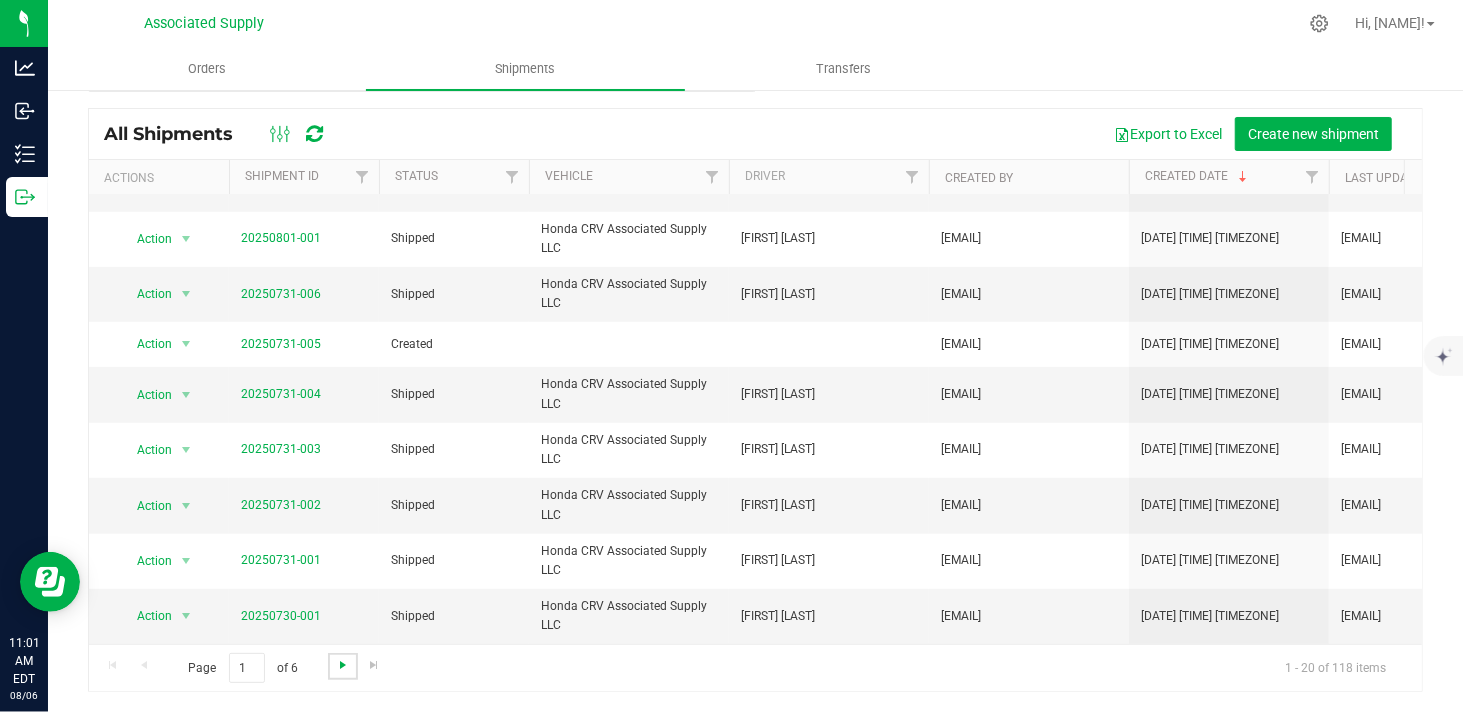 click at bounding box center [343, 665] 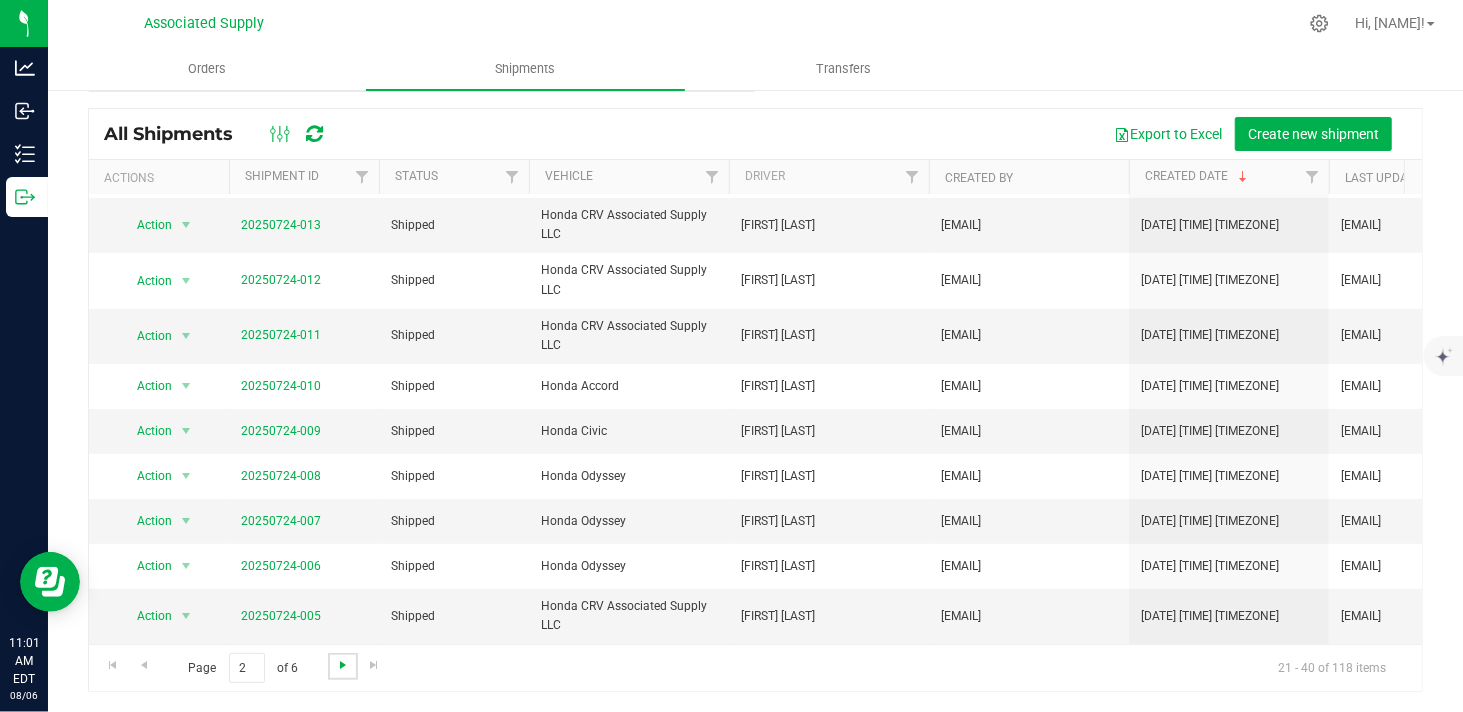 scroll, scrollTop: 0, scrollLeft: 0, axis: both 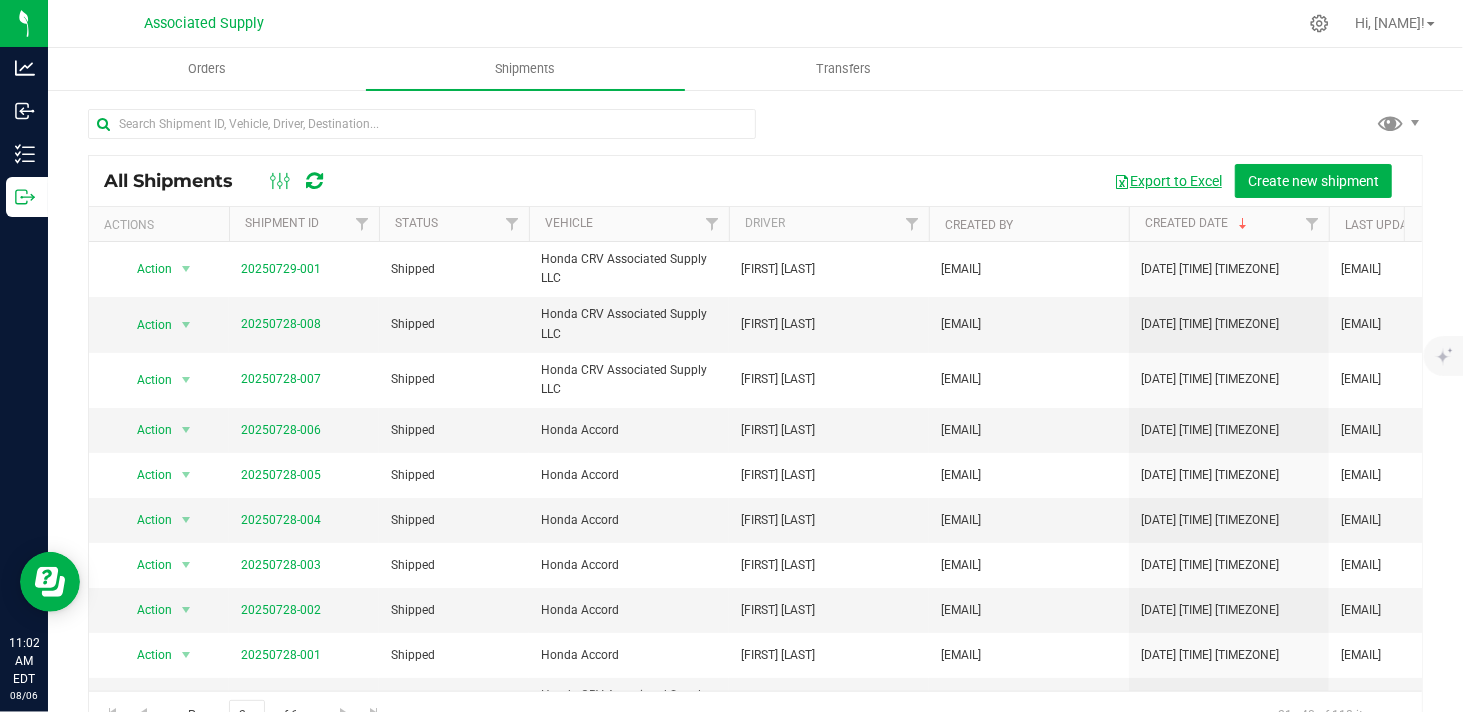 click on "Export to Excel" at bounding box center (1168, 181) 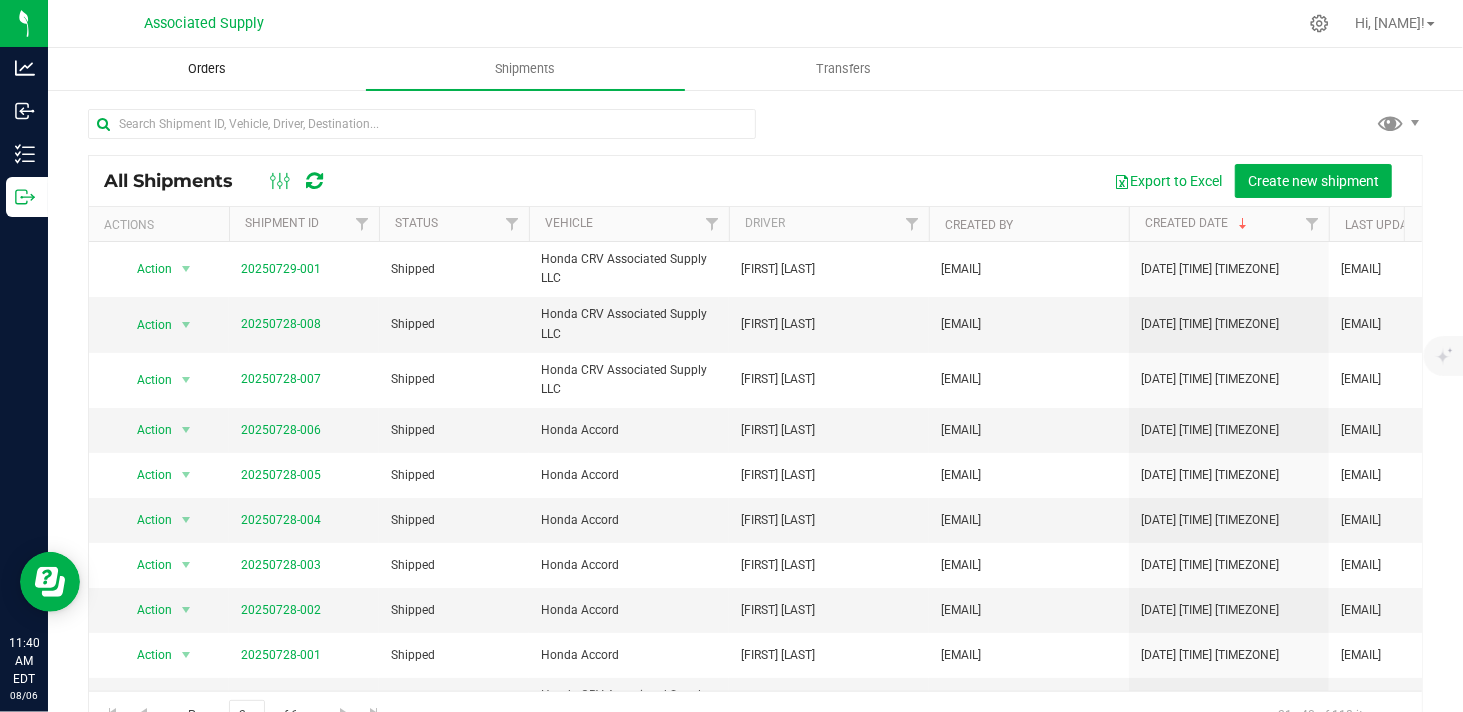 click on "Orders" at bounding box center (207, 69) 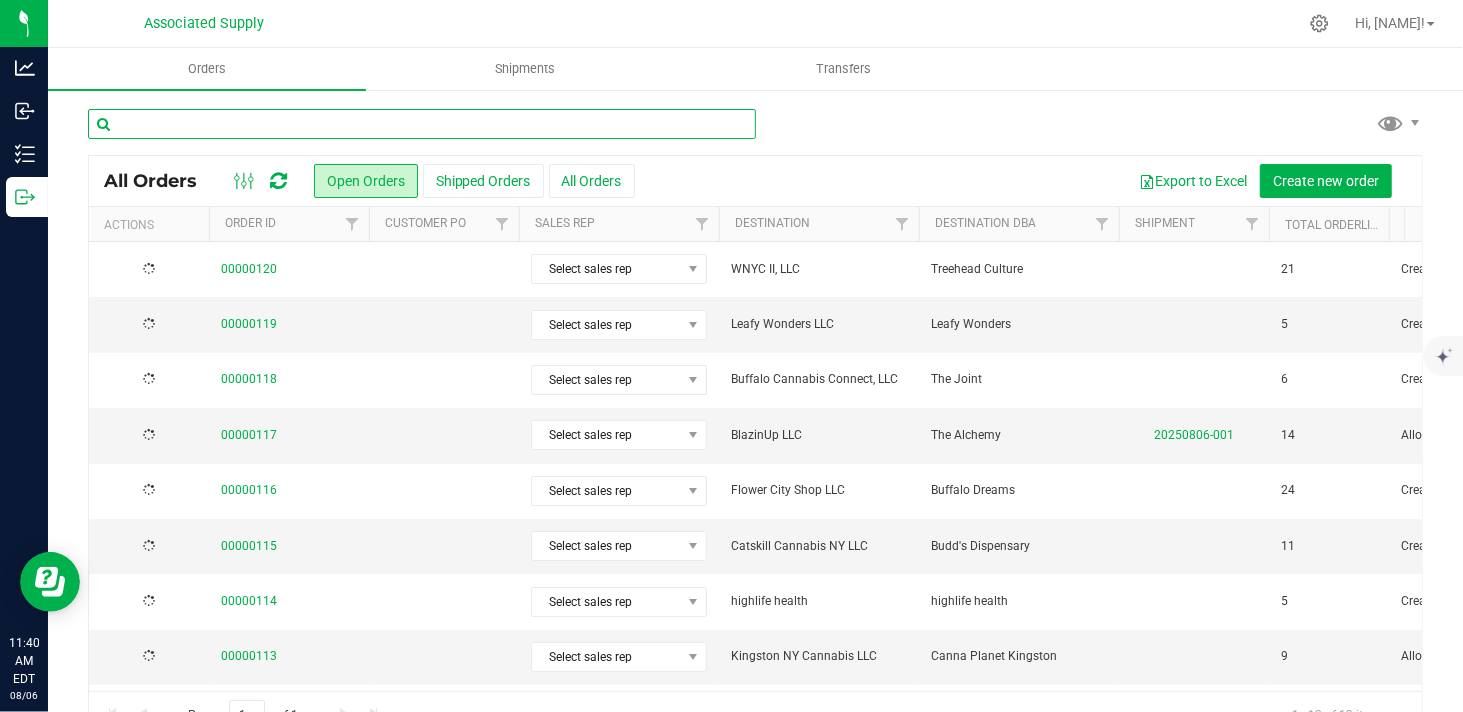 click at bounding box center [422, 124] 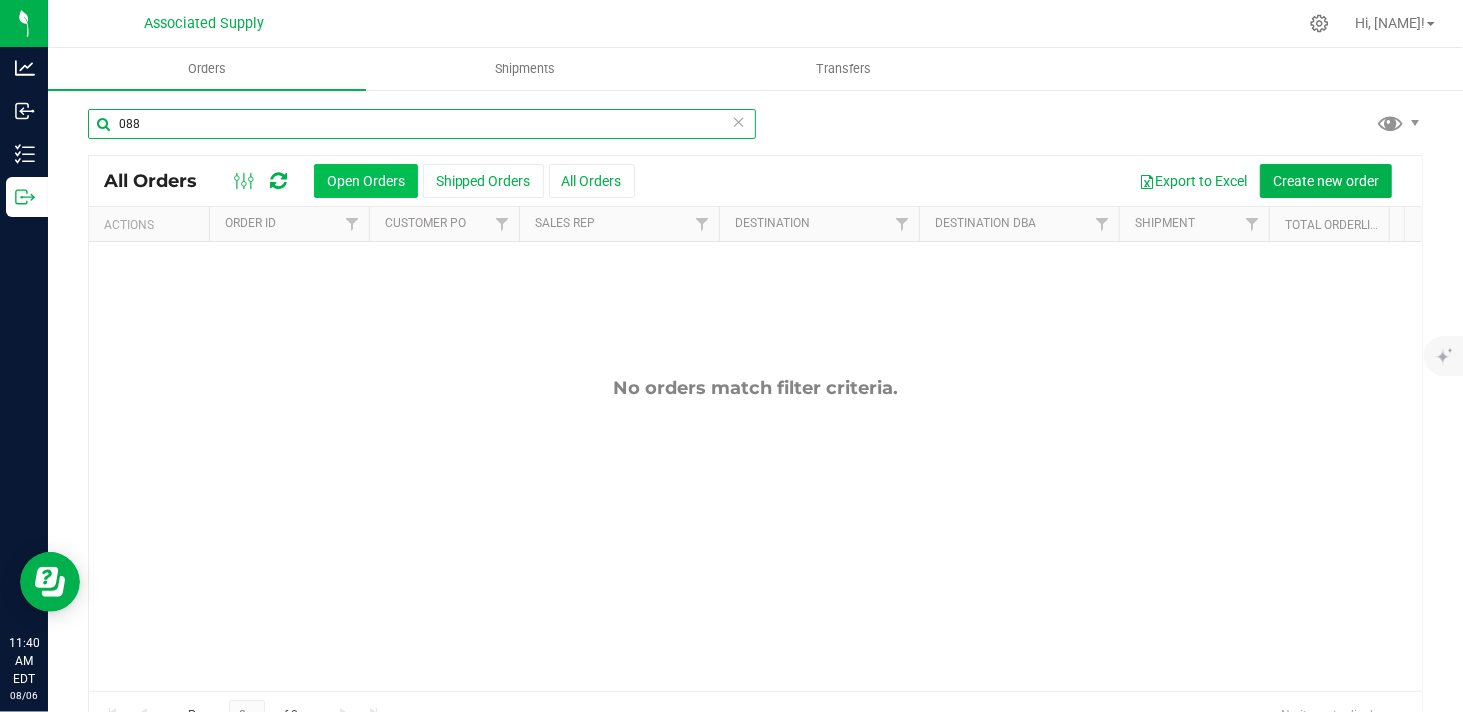 type on "088" 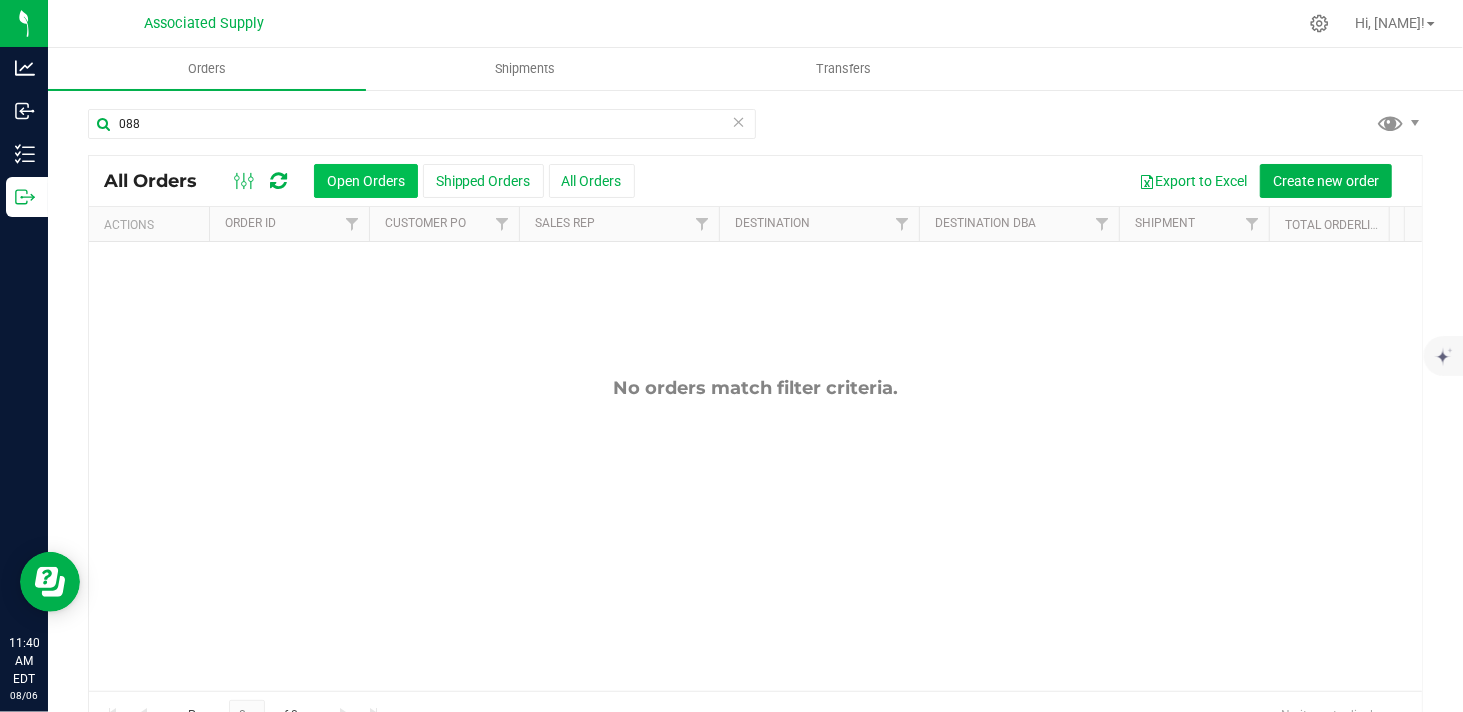 click on "Open Orders" at bounding box center [366, 181] 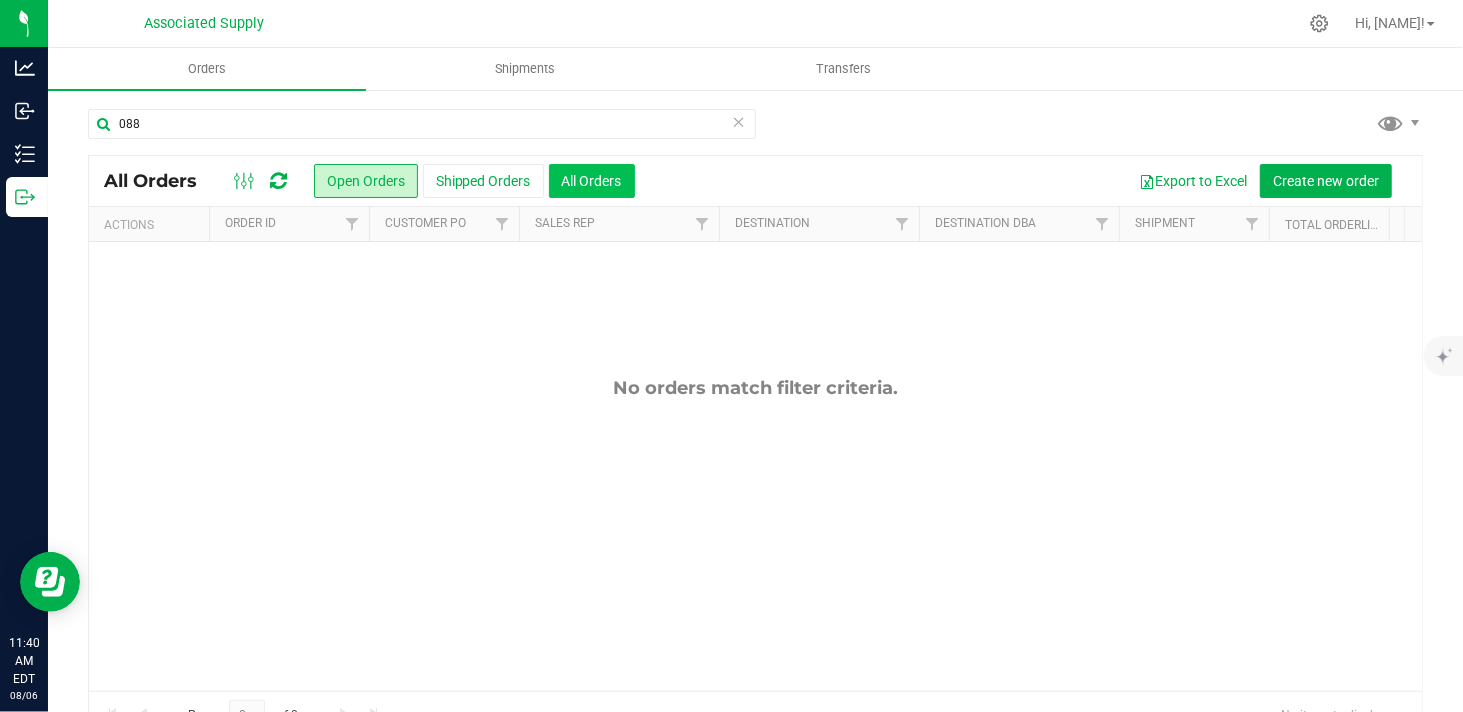click on "All Orders" at bounding box center [592, 181] 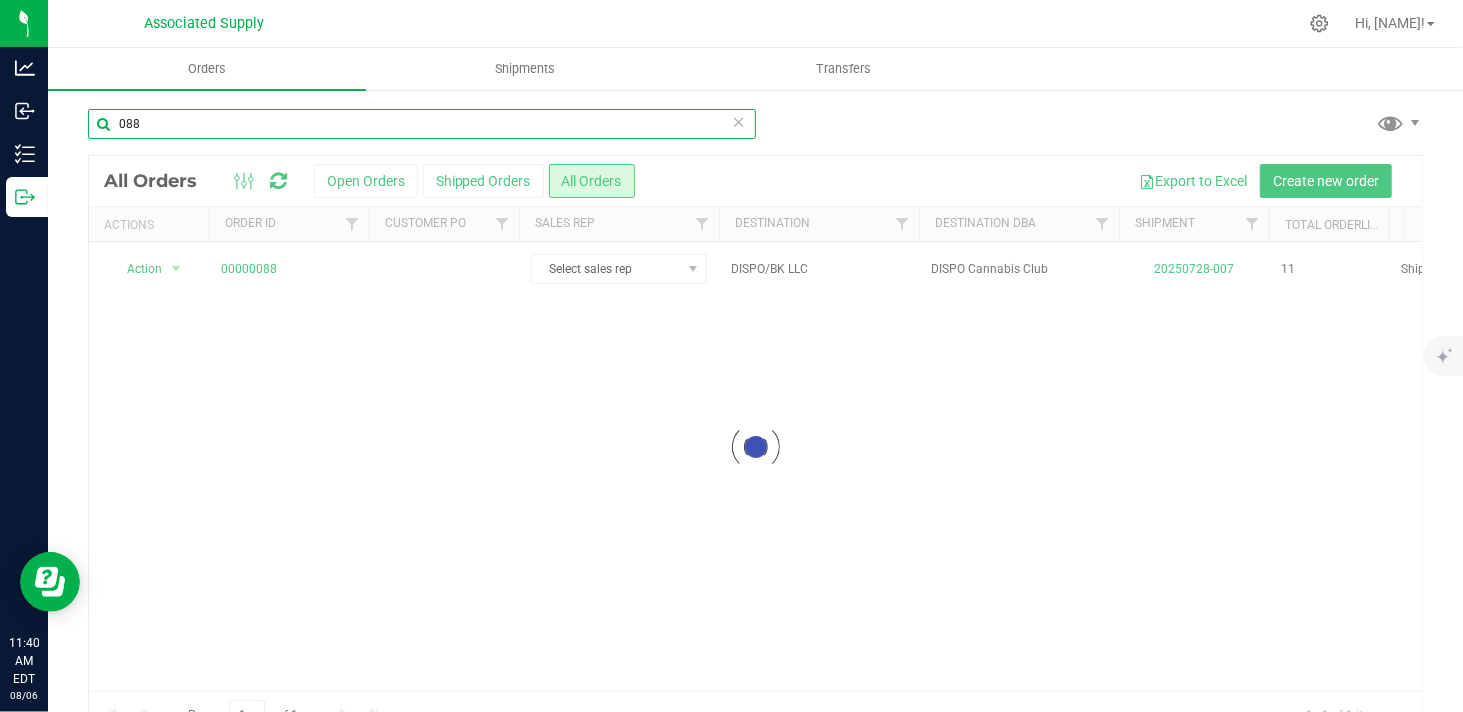 click on "088" at bounding box center [422, 124] 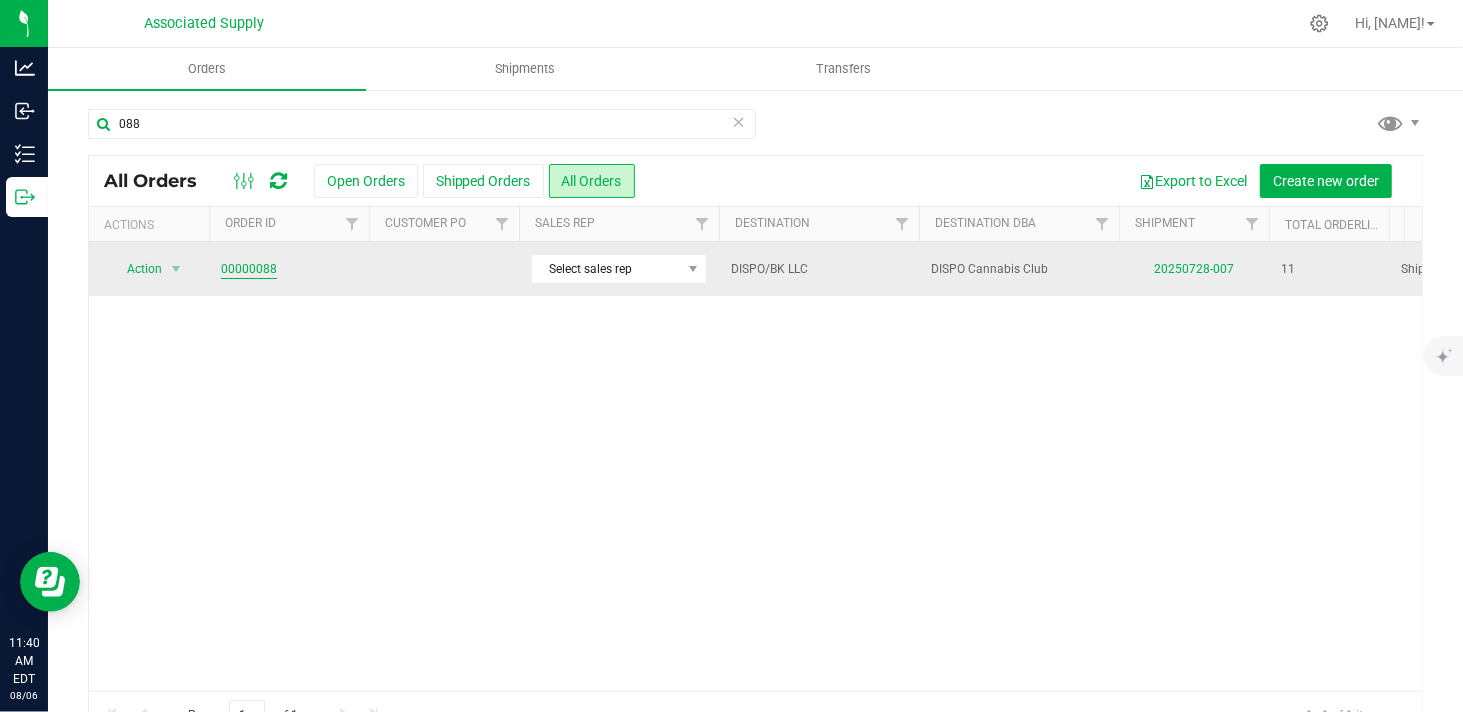 click on "00000088" at bounding box center [249, 269] 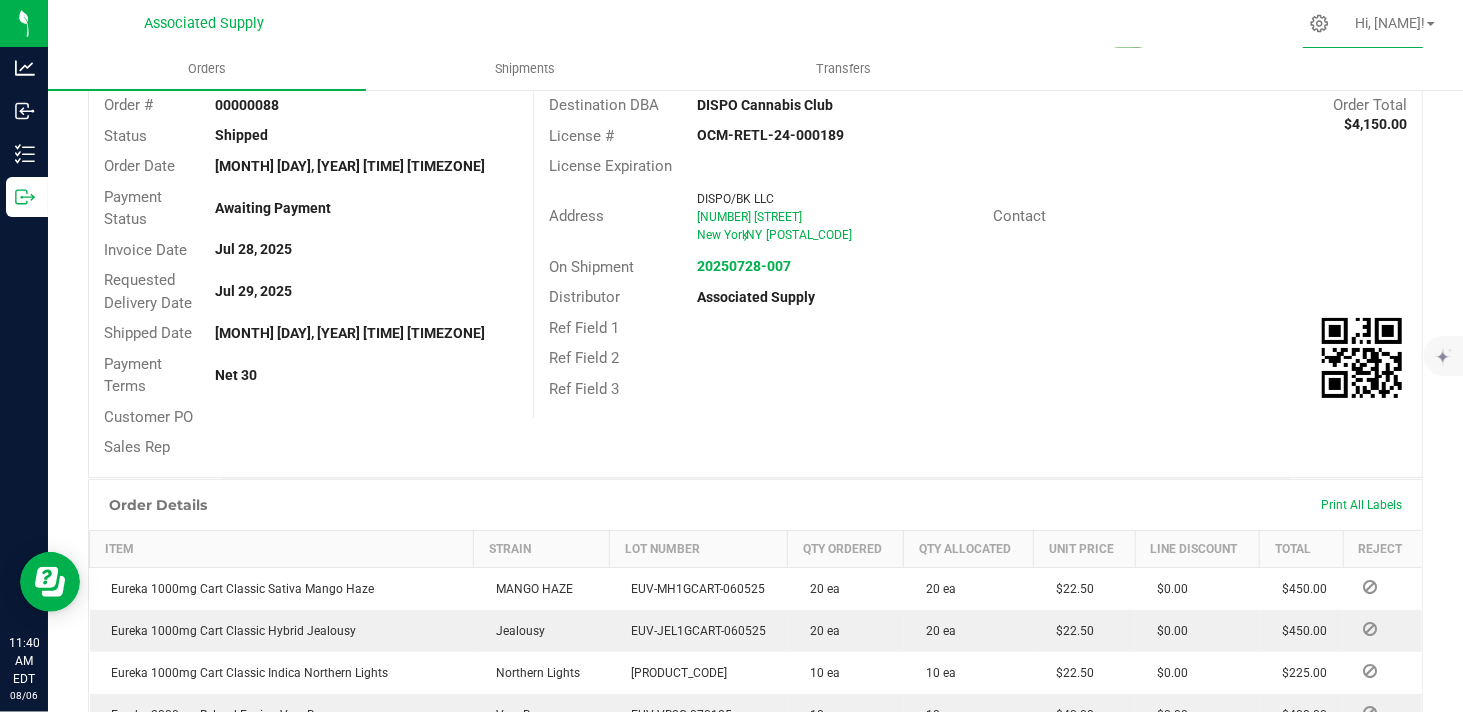 scroll, scrollTop: 0, scrollLeft: 0, axis: both 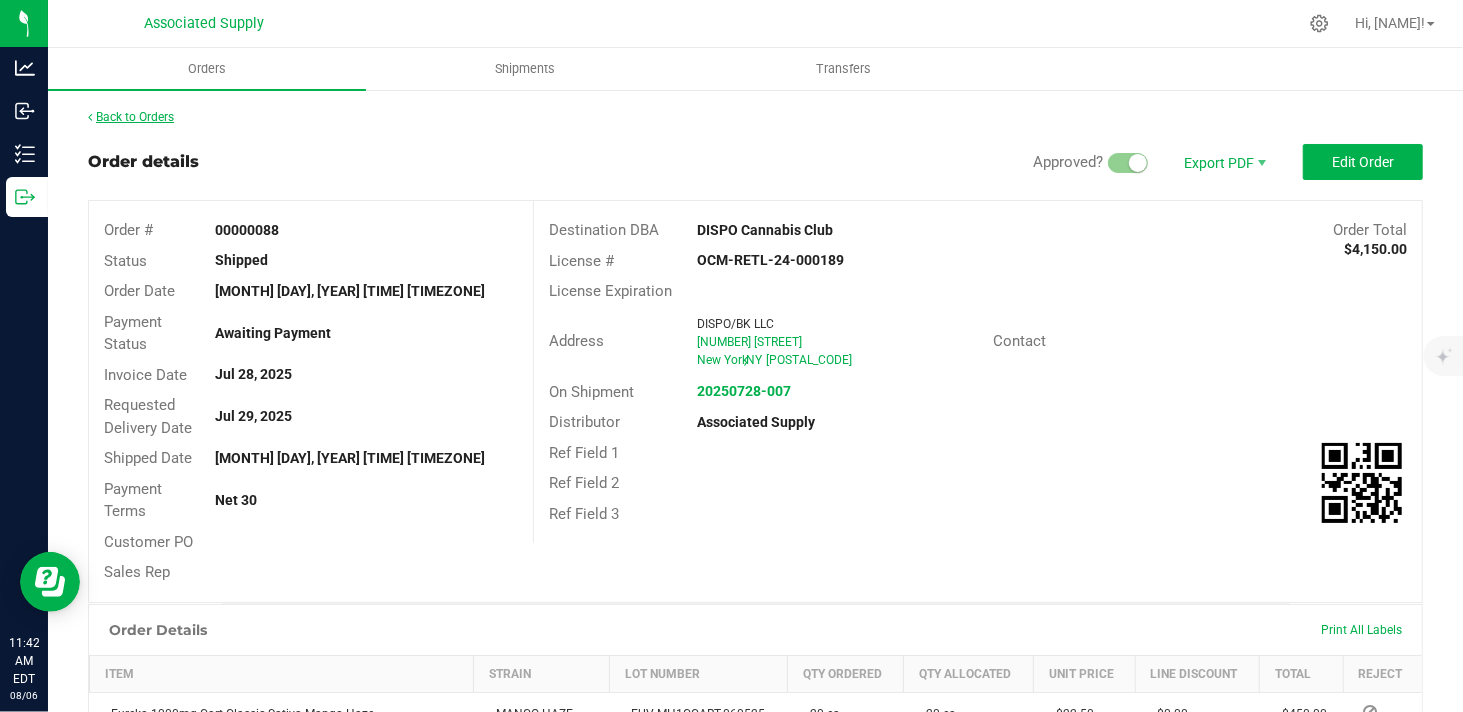 click at bounding box center (90, 117) 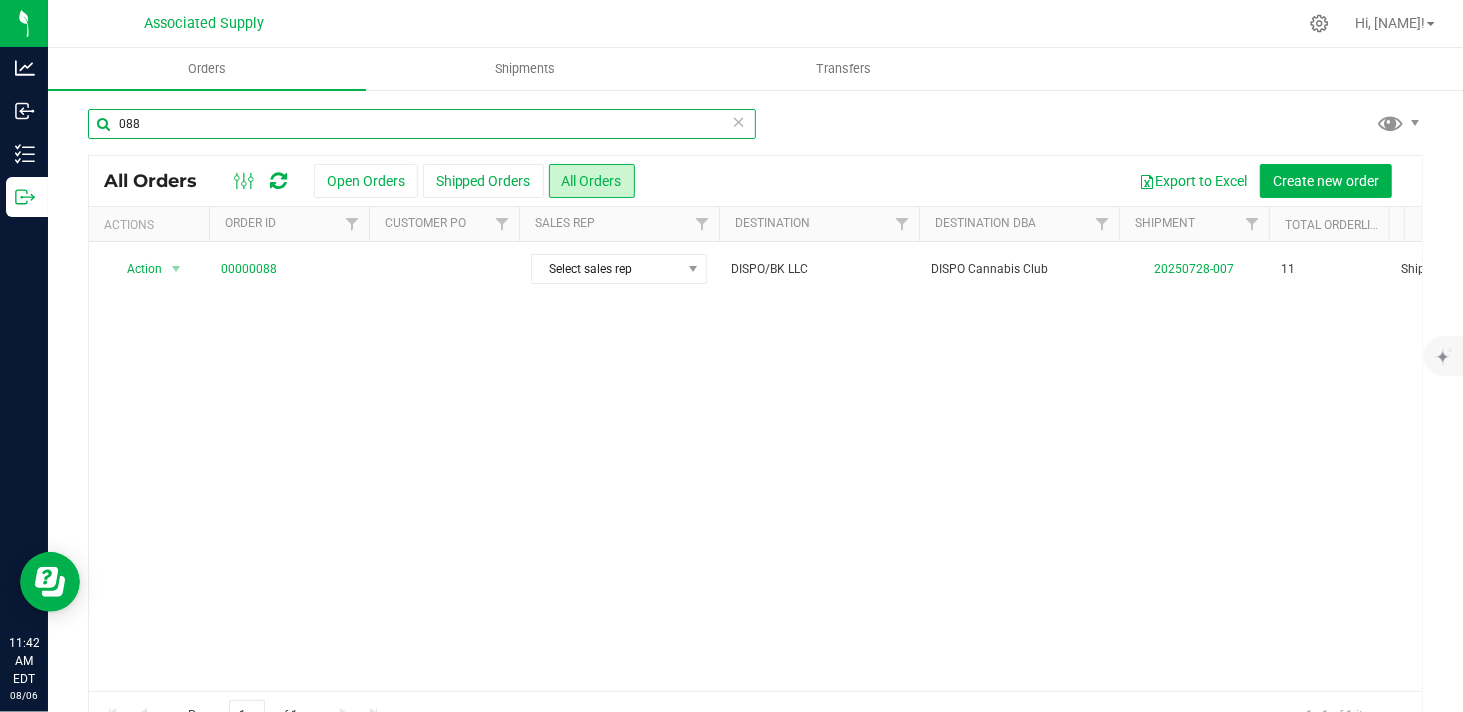 click on "088" at bounding box center (422, 124) 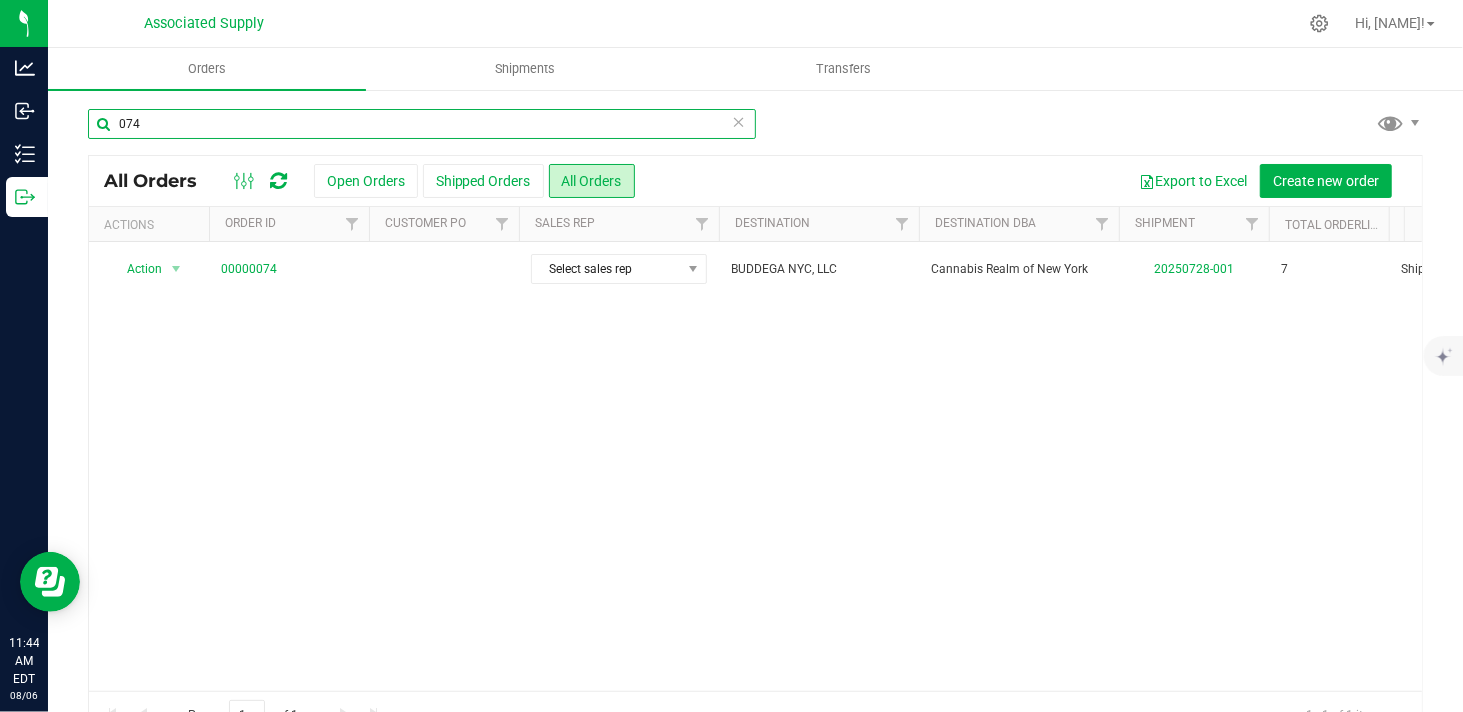 click on "074" at bounding box center (422, 124) 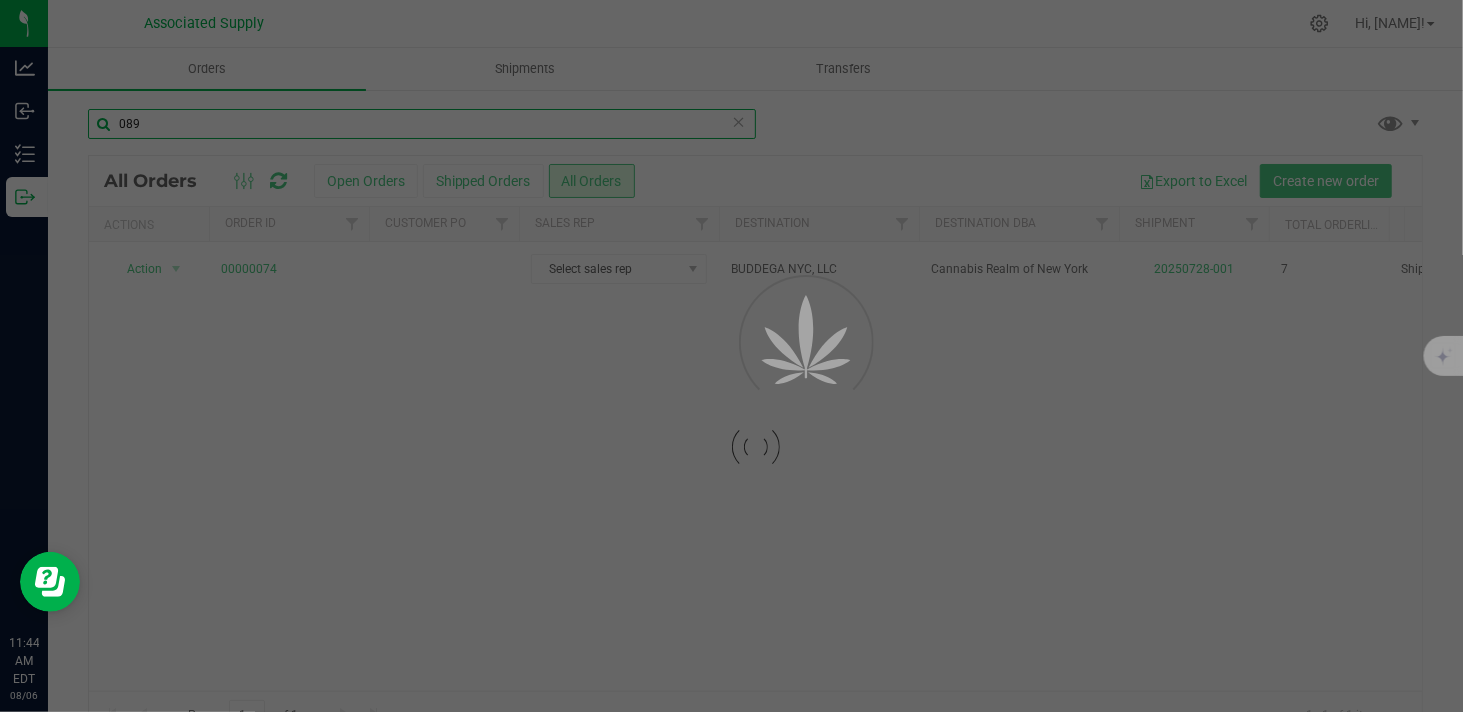 type on "089" 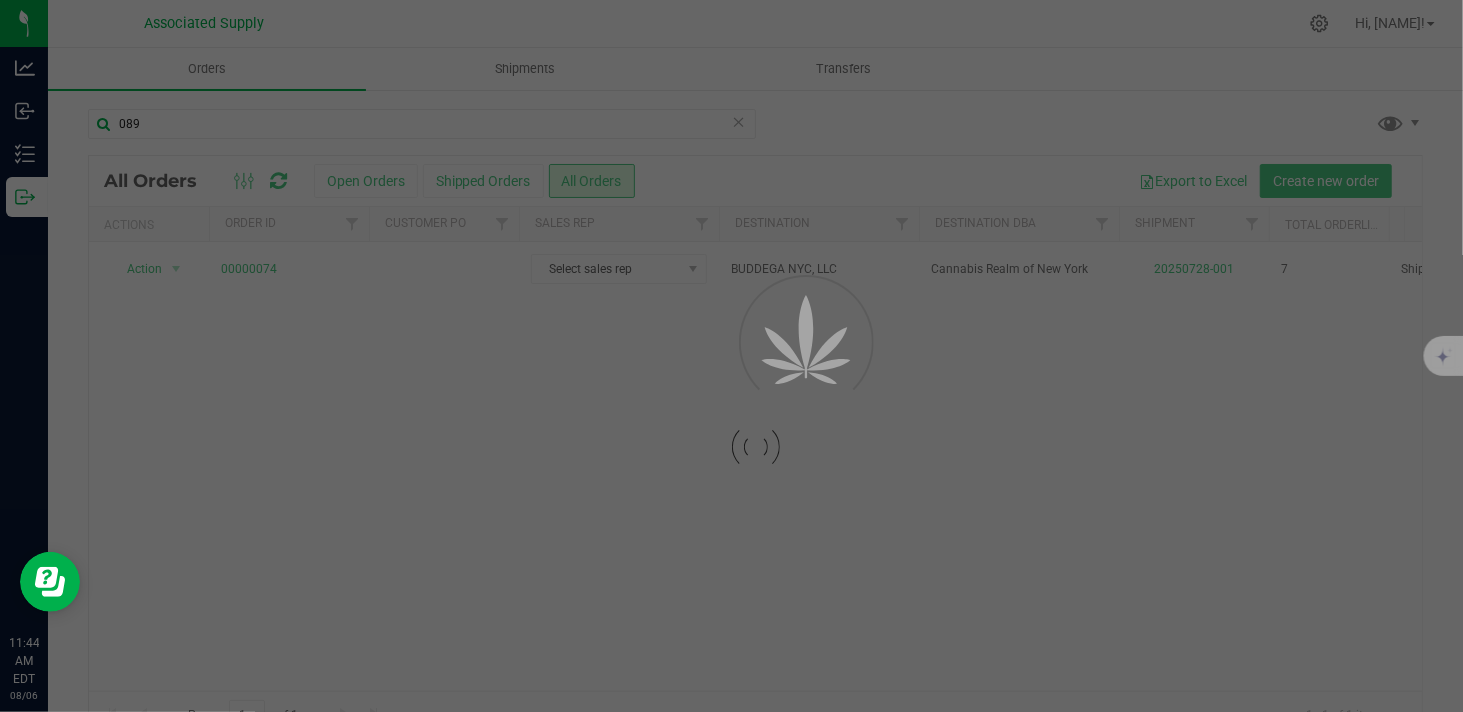 click at bounding box center [731, 356] 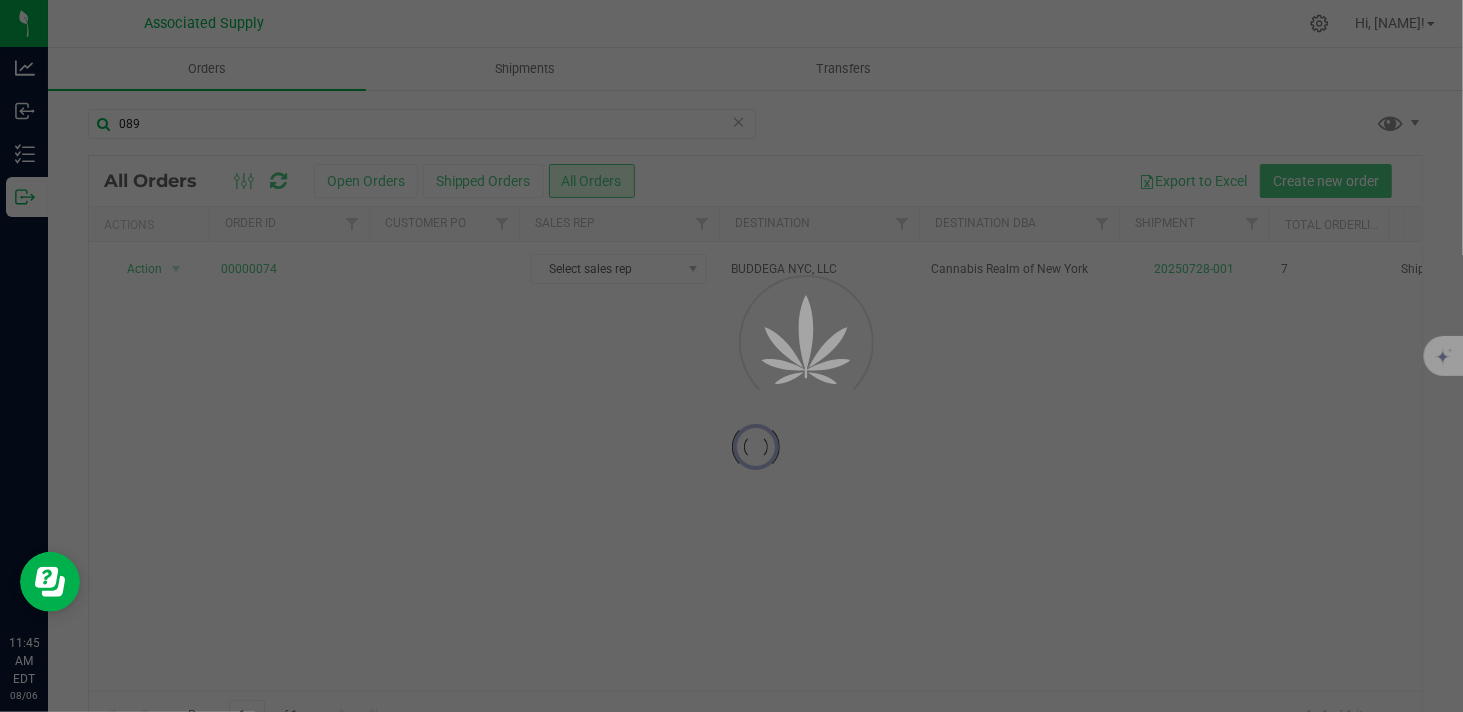 click at bounding box center [731, 356] 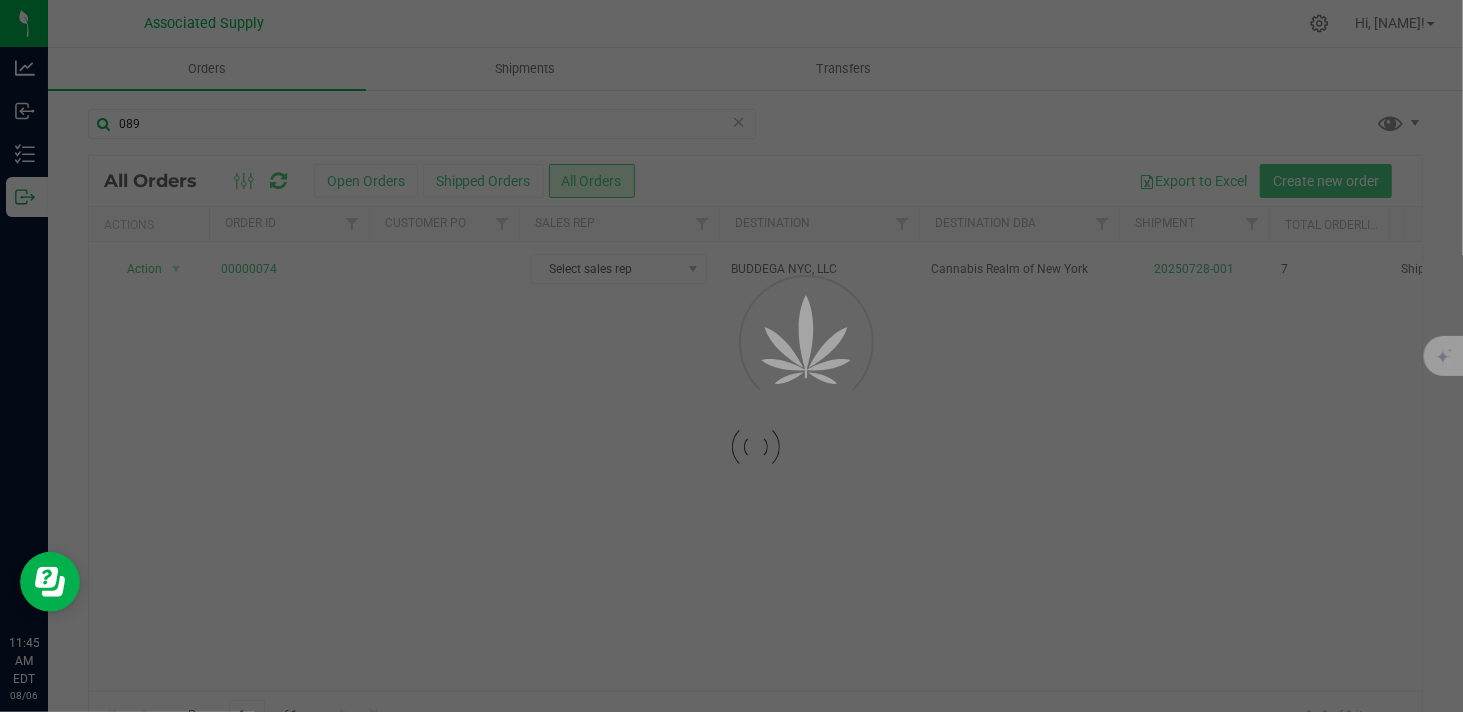 click at bounding box center [731, 356] 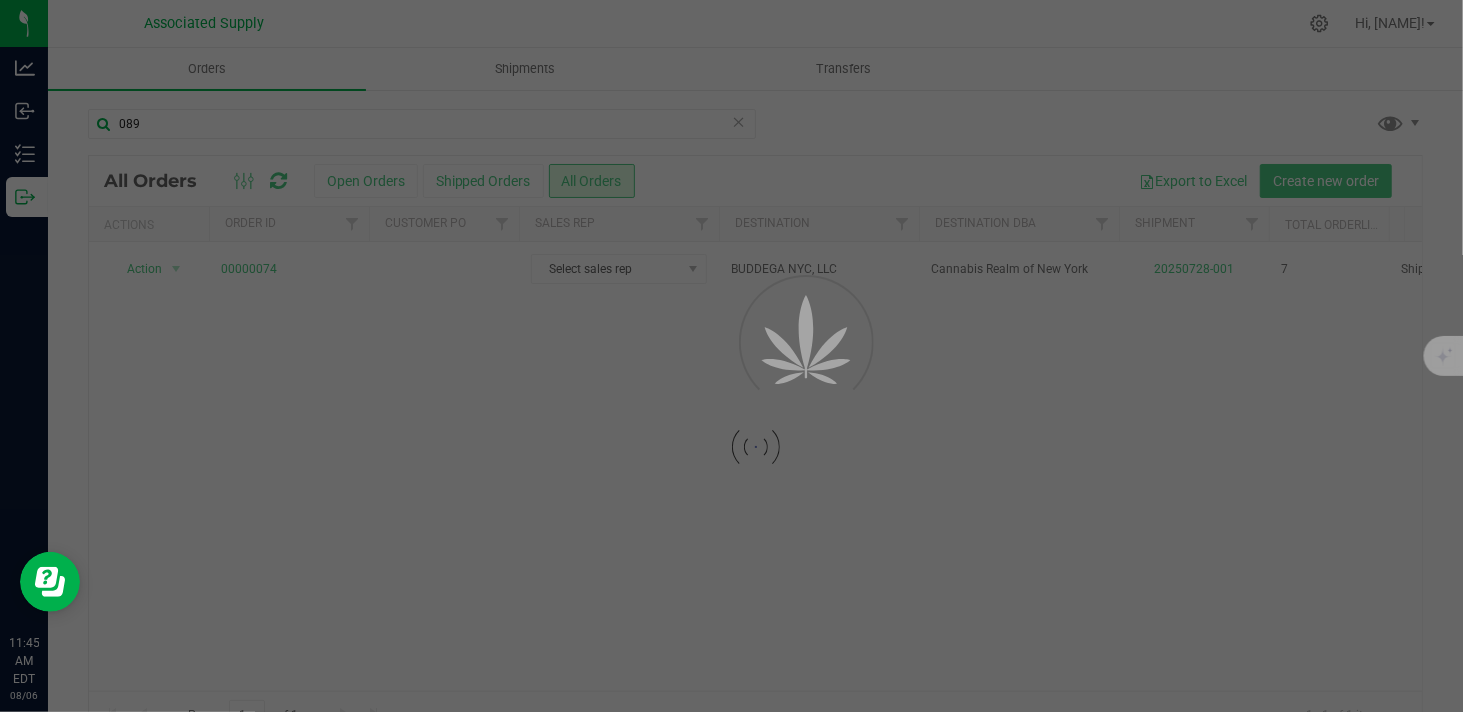 click at bounding box center (731, 356) 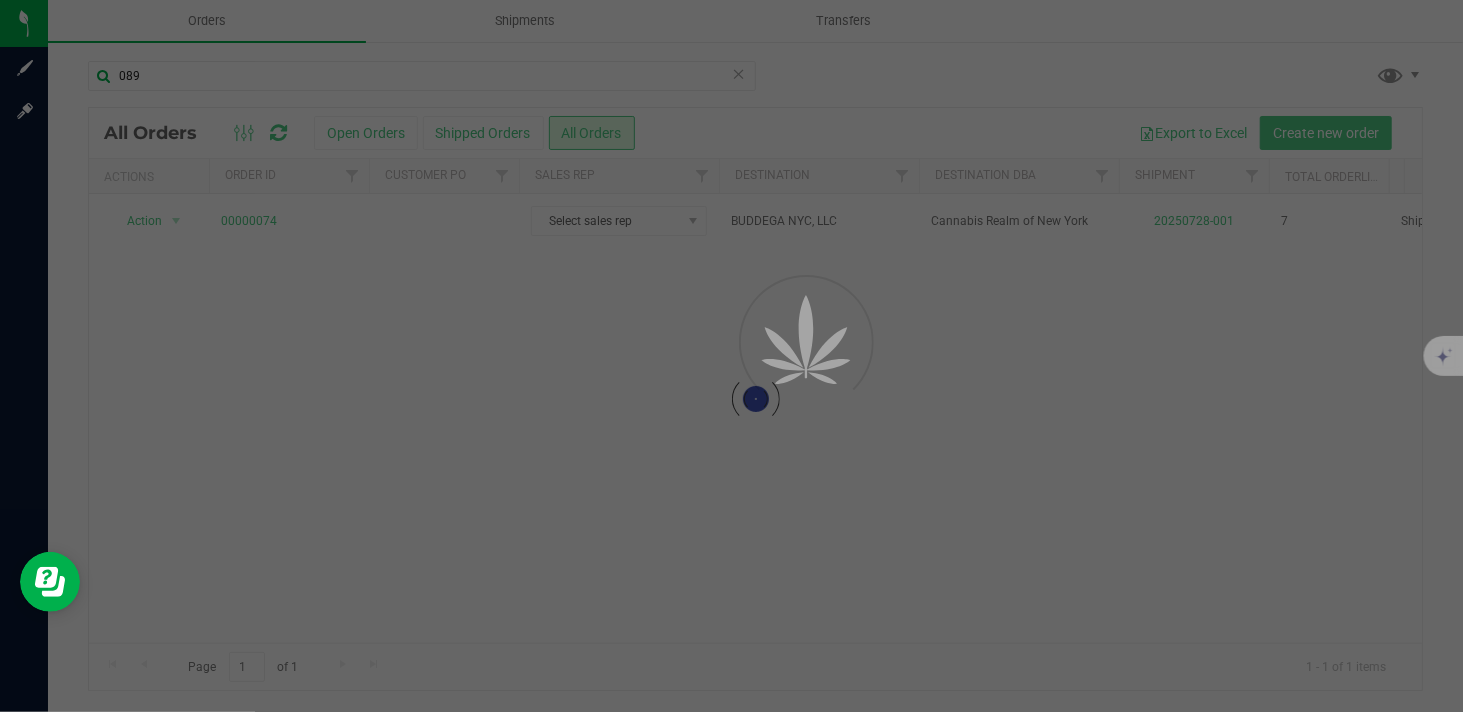 click at bounding box center [731, 356] 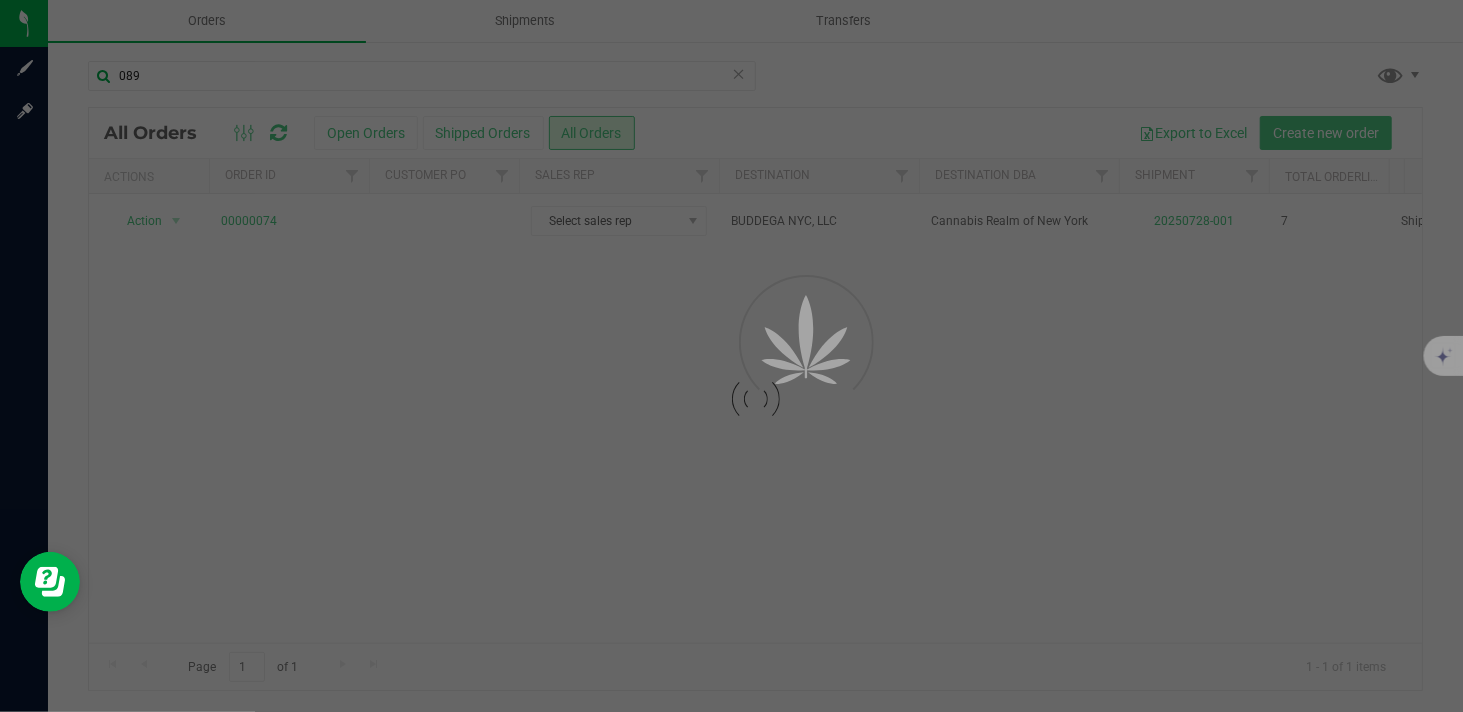 click at bounding box center [731, 356] 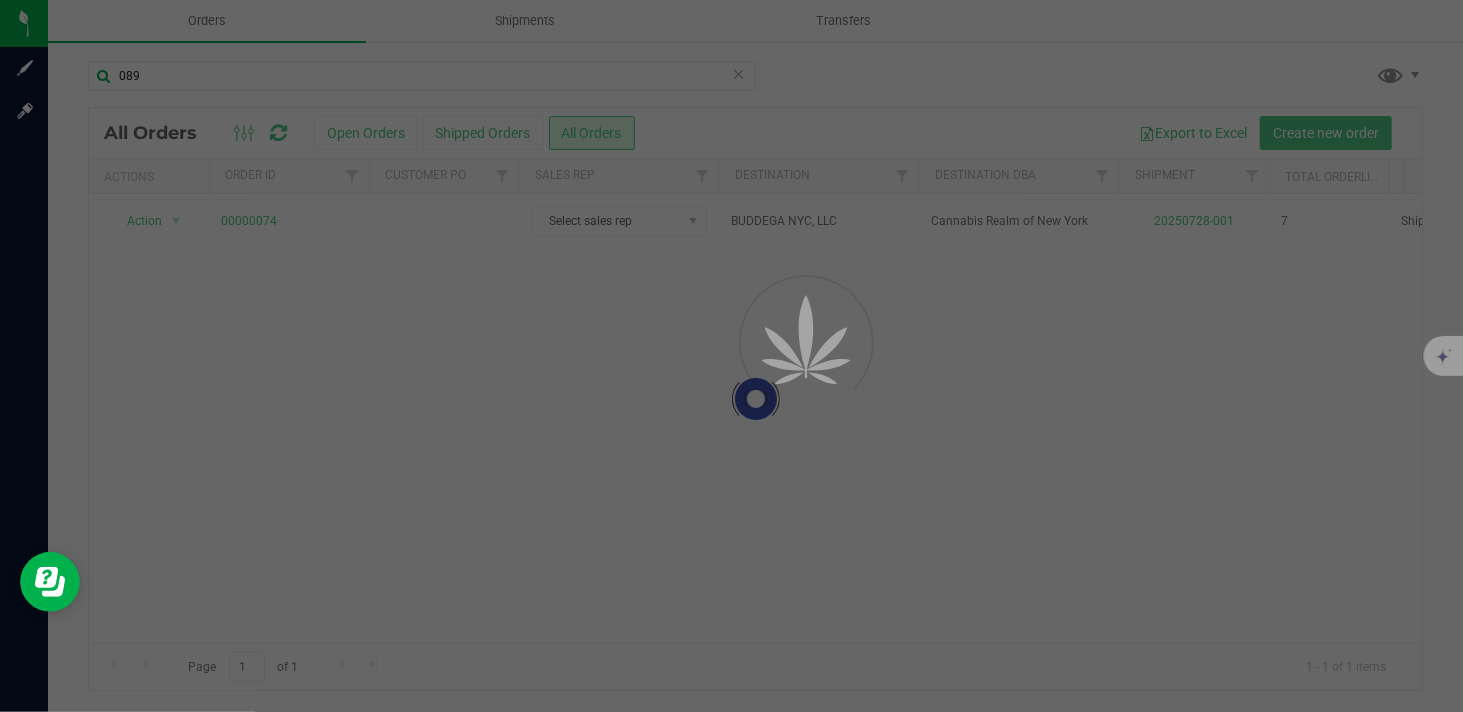 click at bounding box center [731, 356] 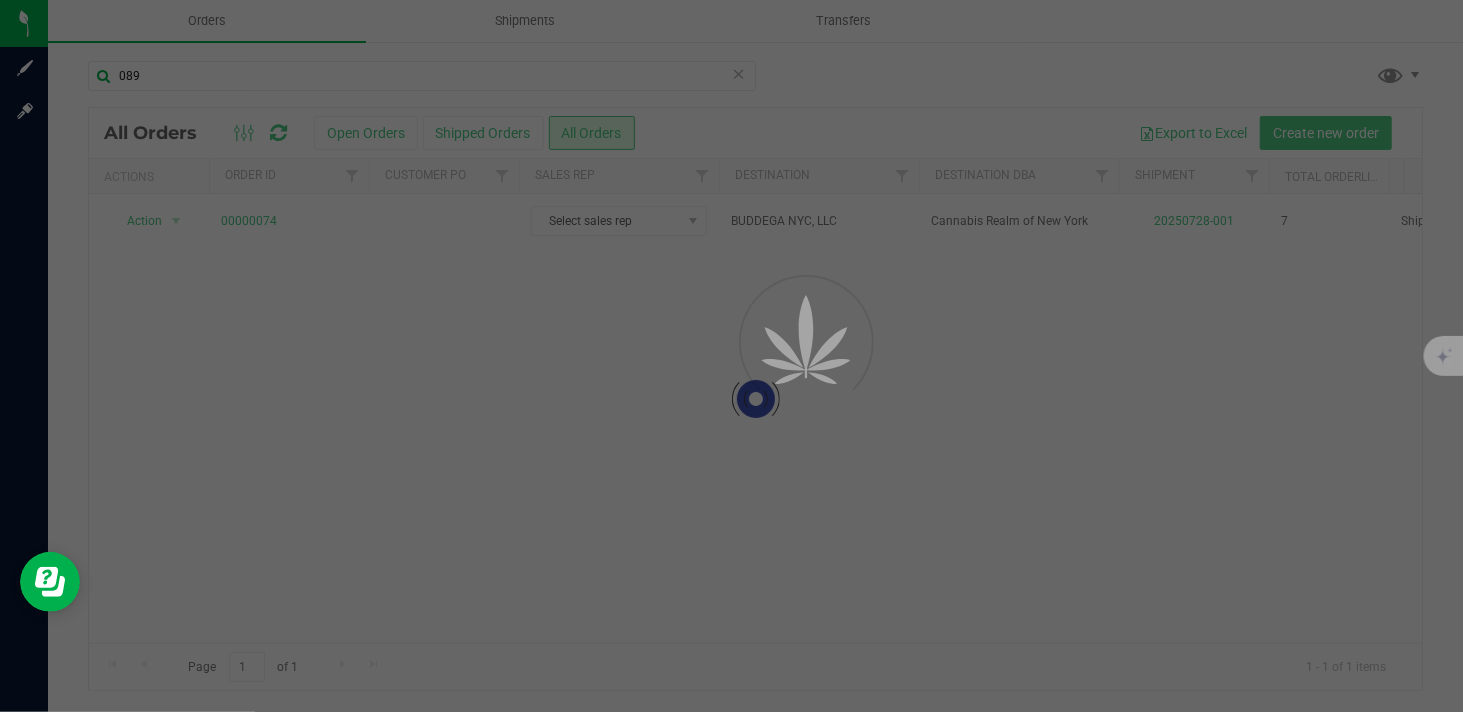 click at bounding box center (731, 356) 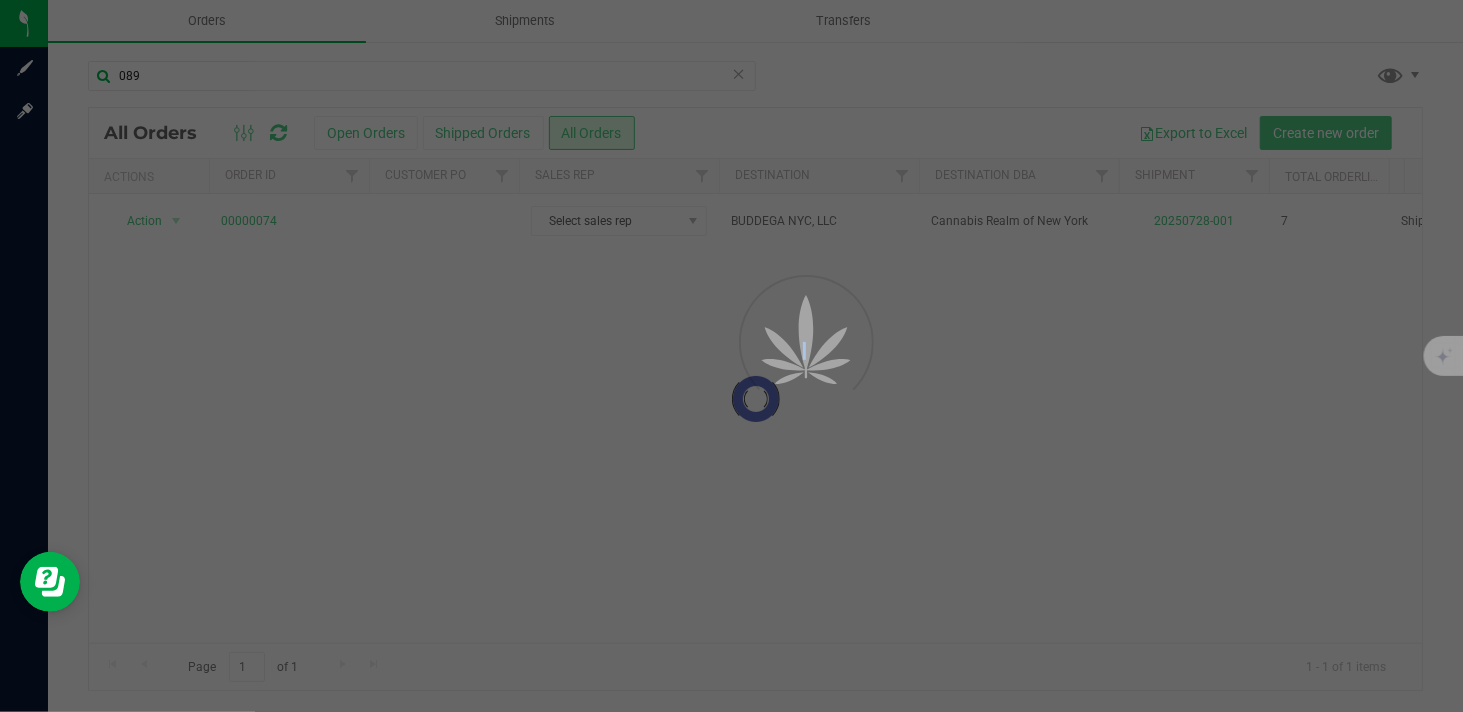 click at bounding box center [731, 356] 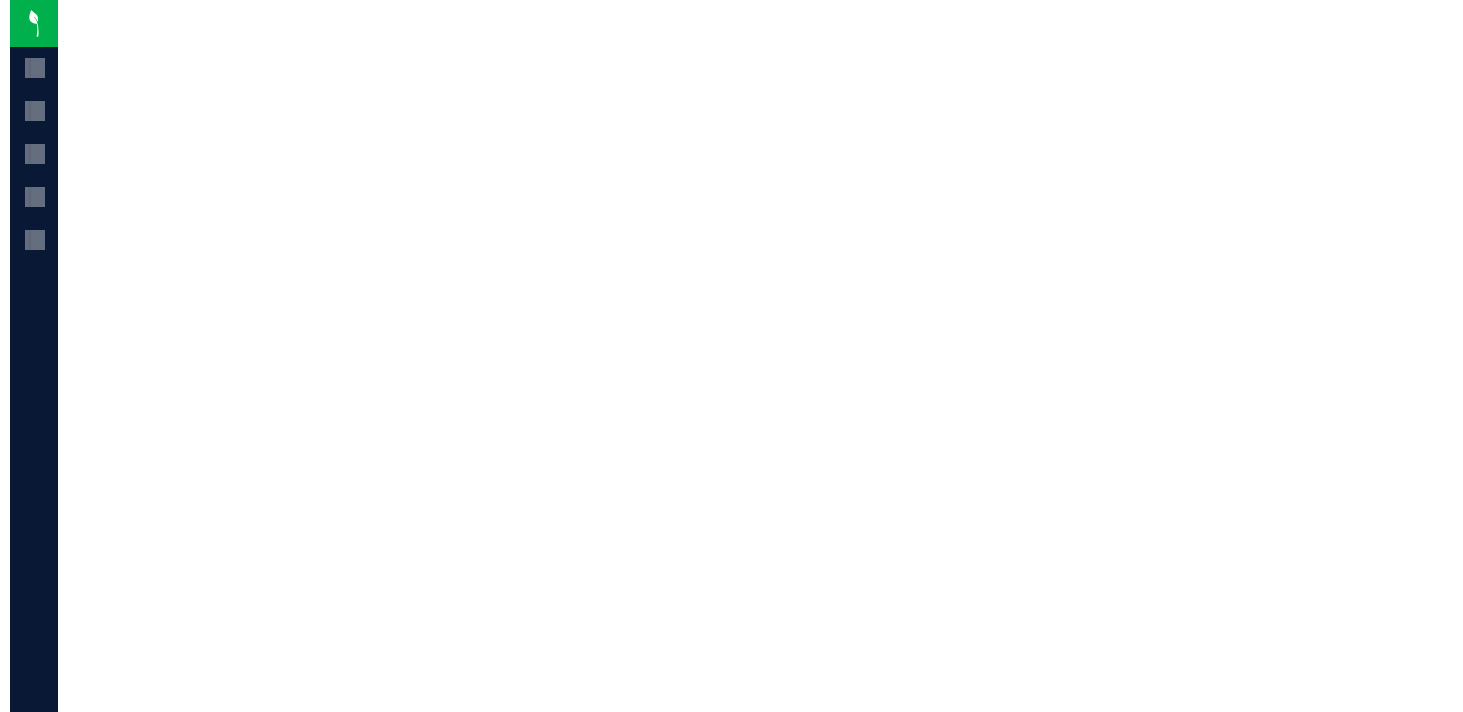 scroll, scrollTop: 0, scrollLeft: 0, axis: both 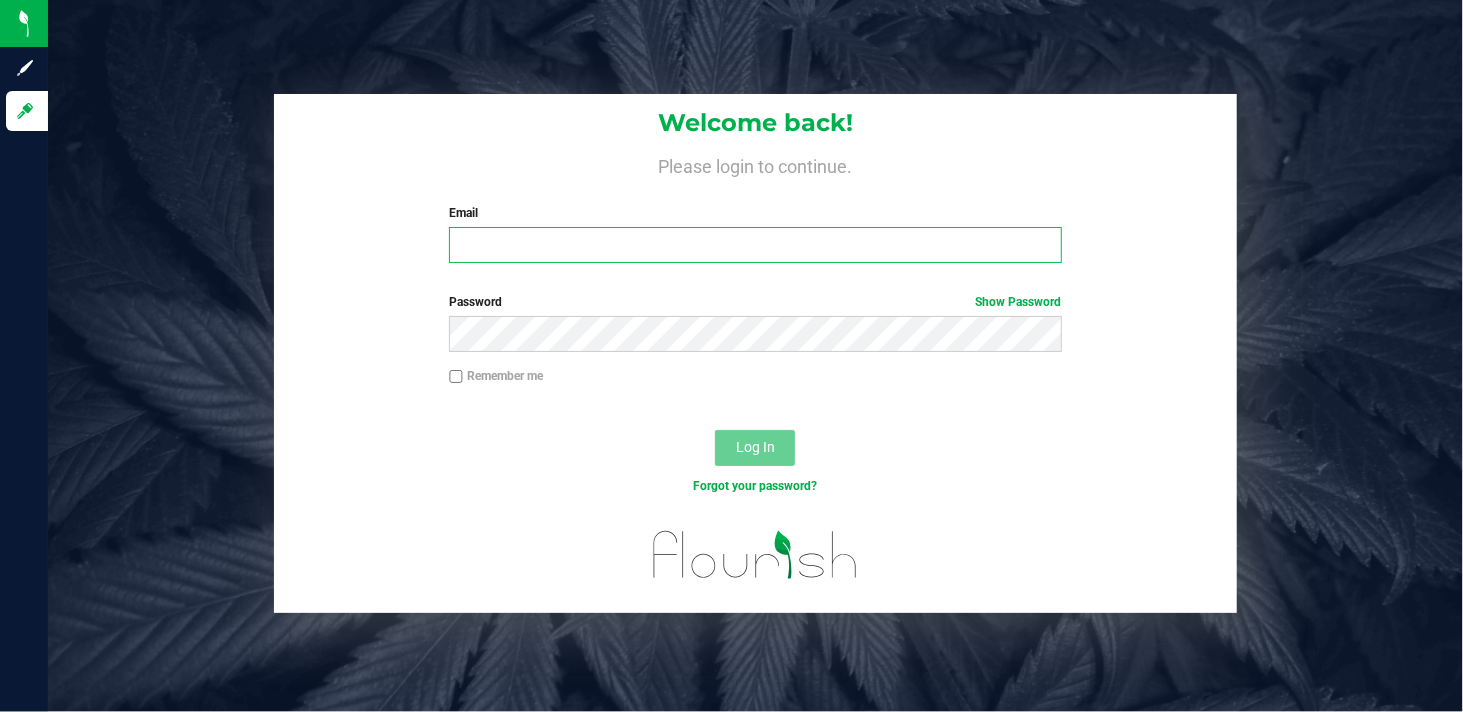 type on "info@asdistro.com" 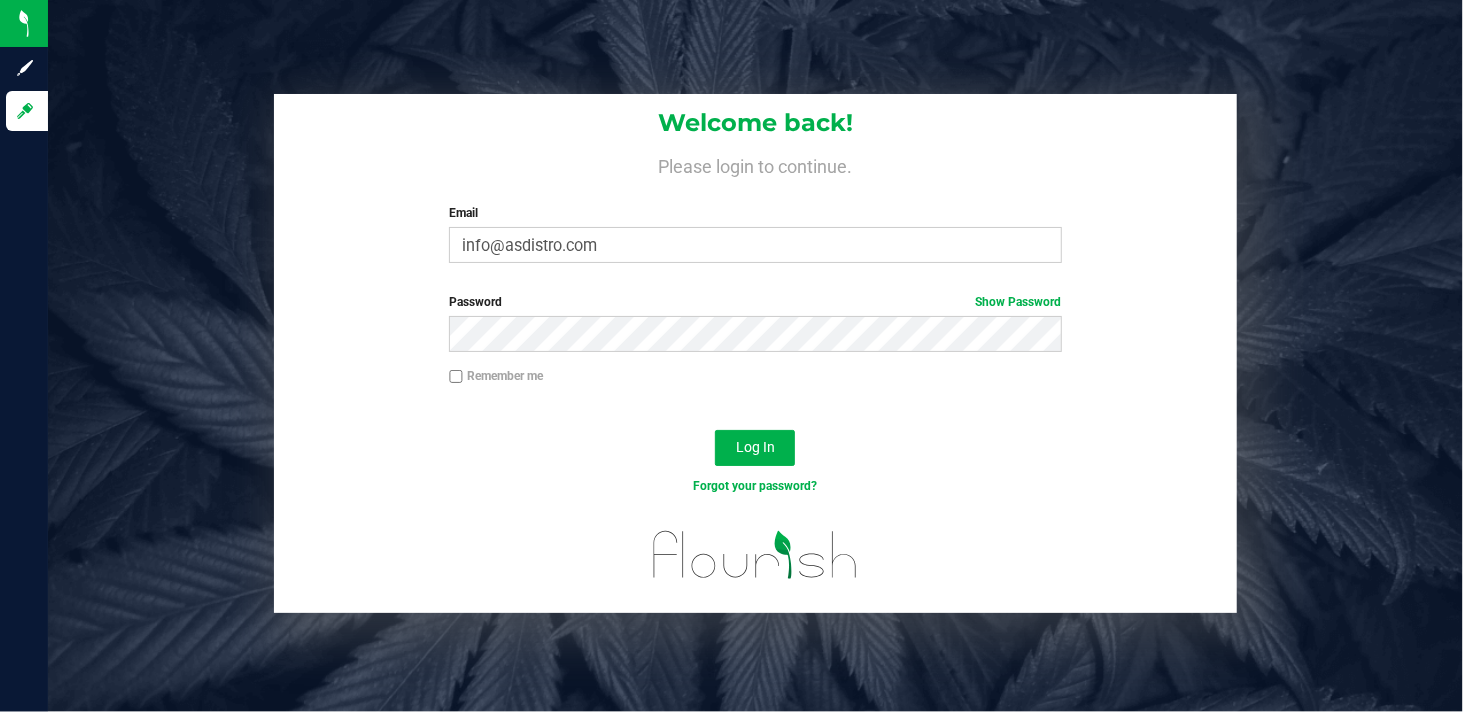 click on "Remember me" at bounding box center [456, 377] 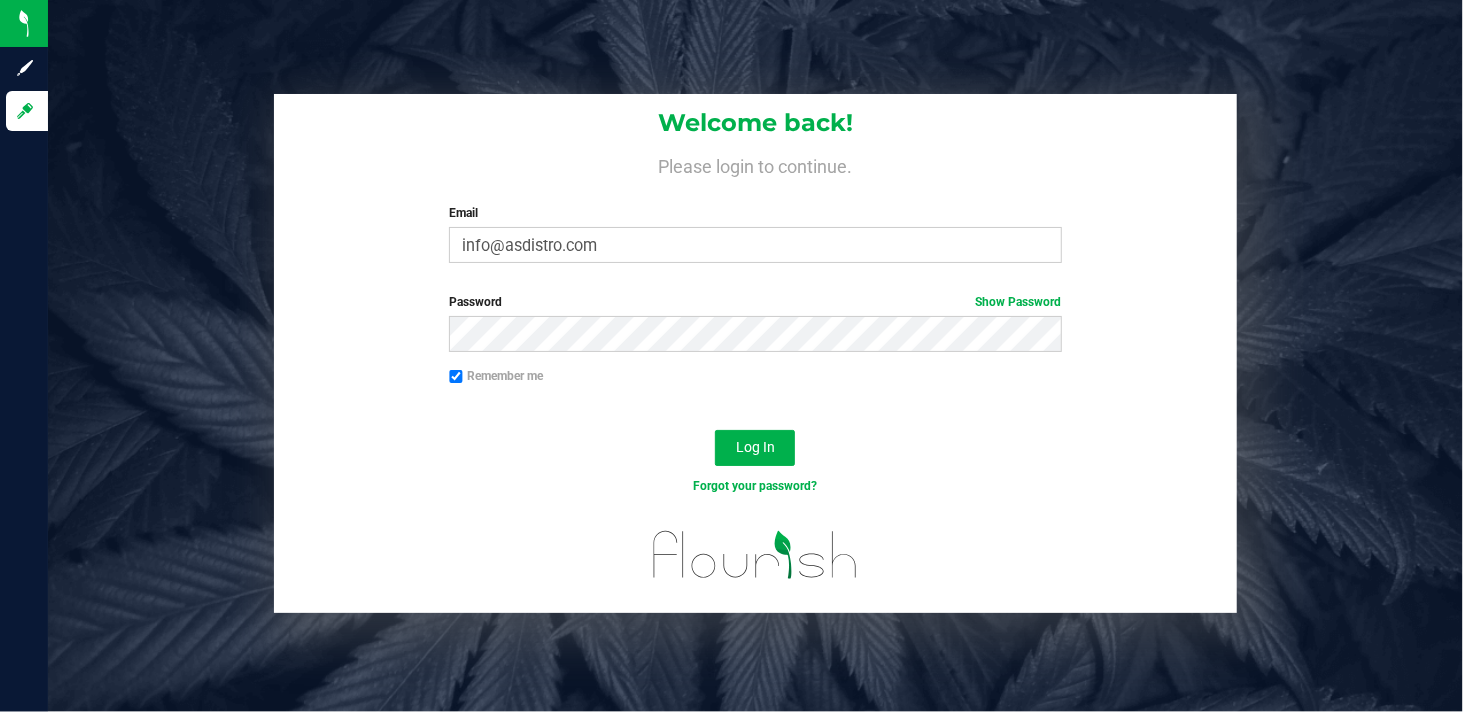click on "Welcome back!
Please login to continue.
Email
info@asdistro.com
Required
Please format your email correctly.
Password
Show Password
Remember me
Log In
Forgot your password?" at bounding box center [755, 353] 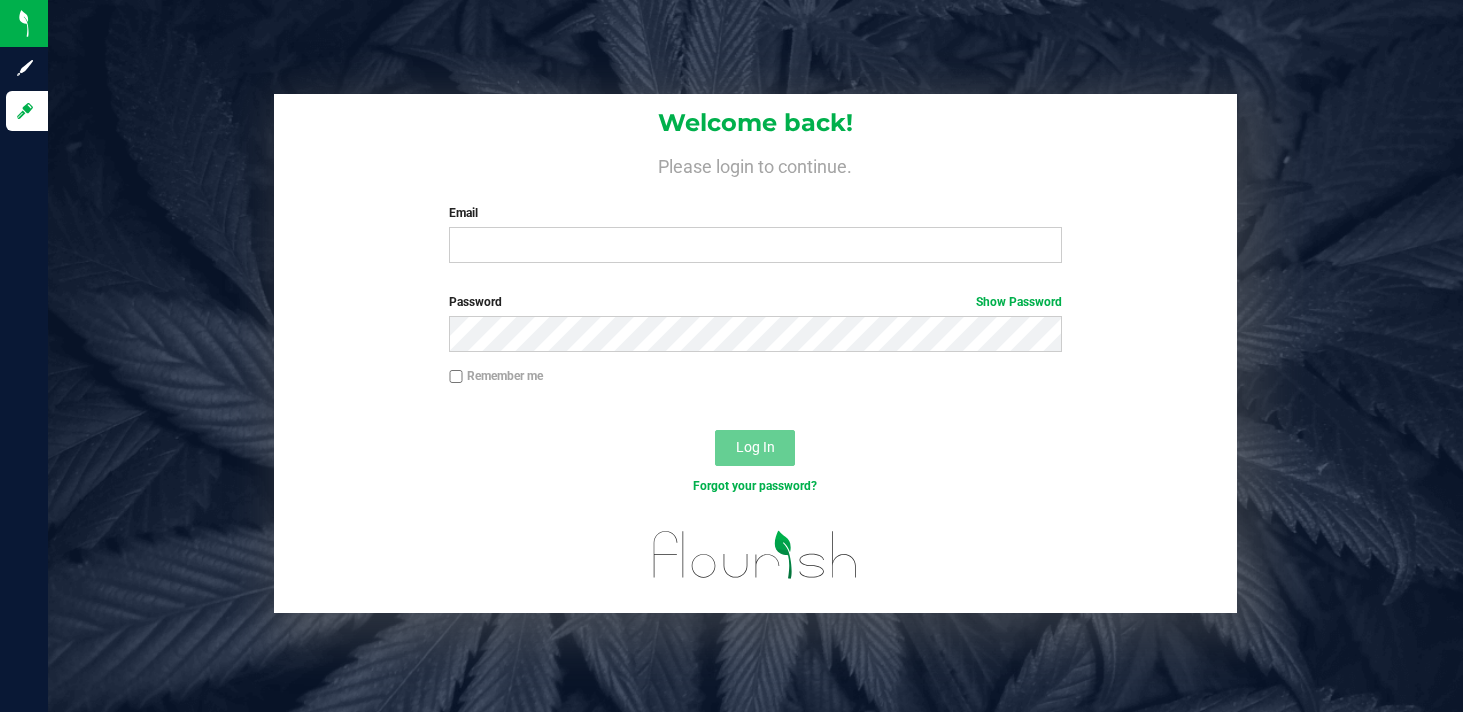 scroll, scrollTop: 0, scrollLeft: 0, axis: both 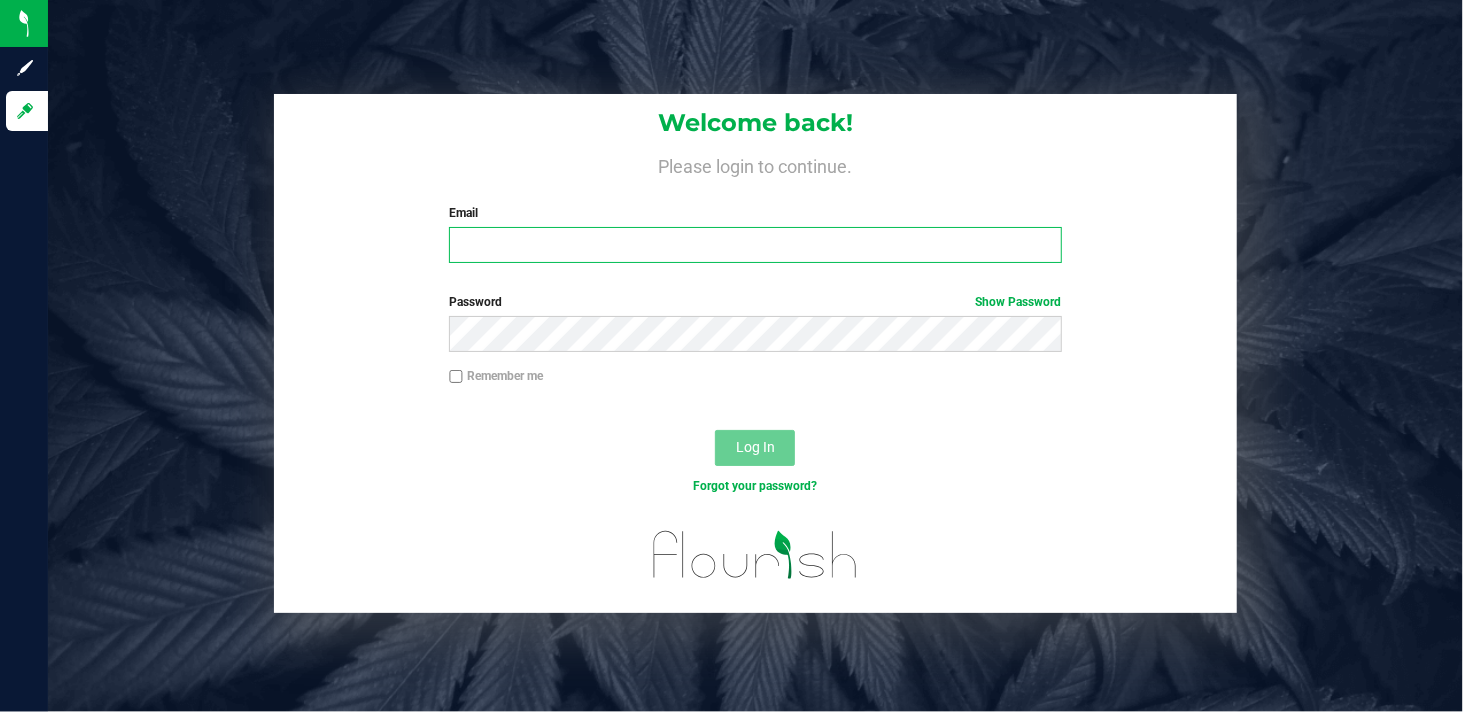 type on "info@asdistro.com" 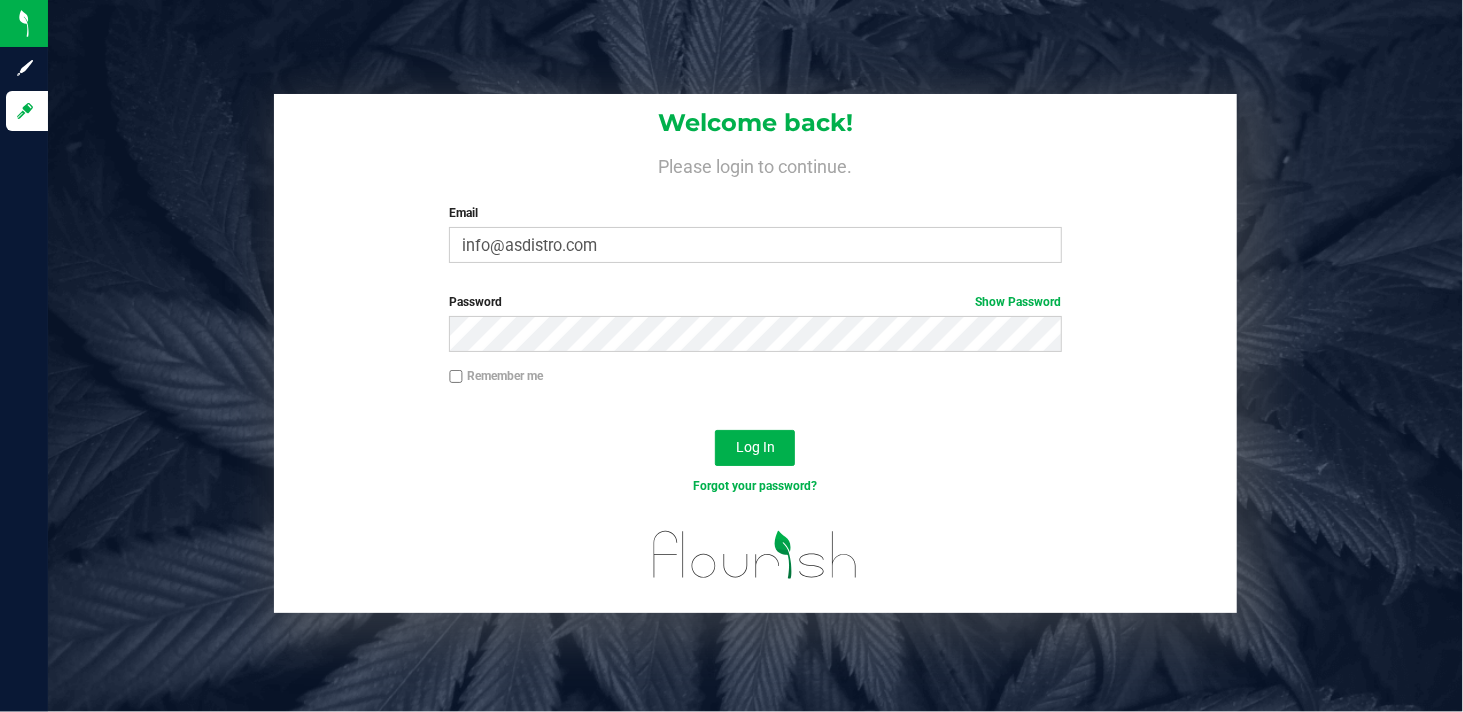 click on "Remember me" at bounding box center [456, 377] 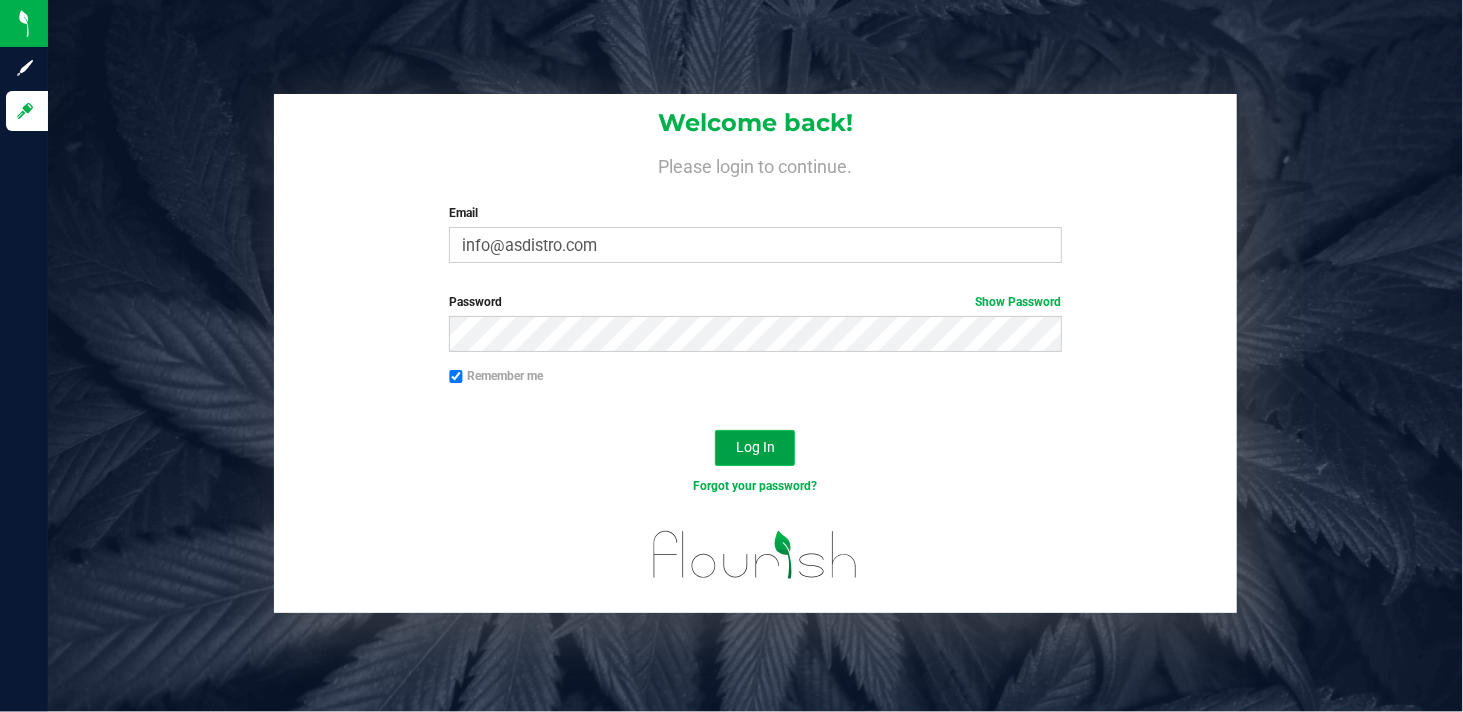 click on "Log In" at bounding box center (755, 447) 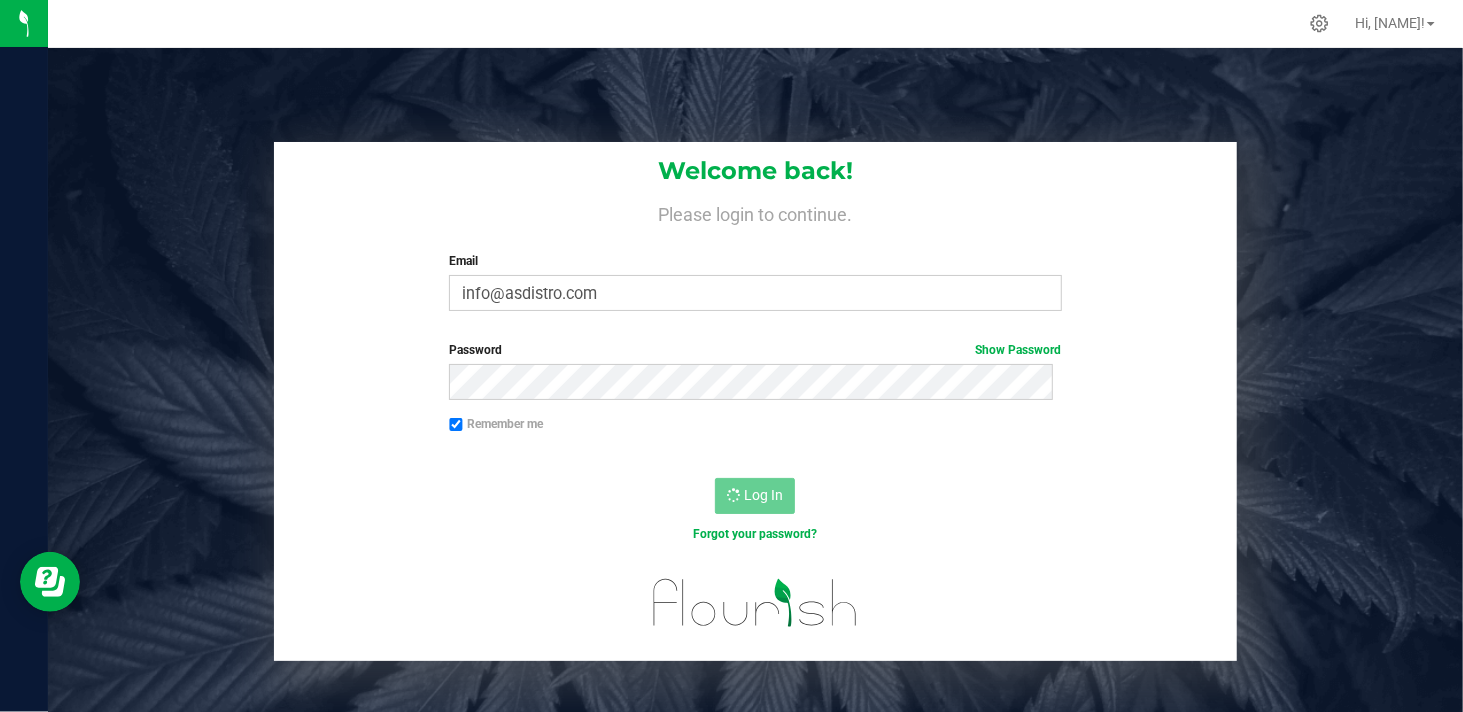 scroll, scrollTop: 0, scrollLeft: 0, axis: both 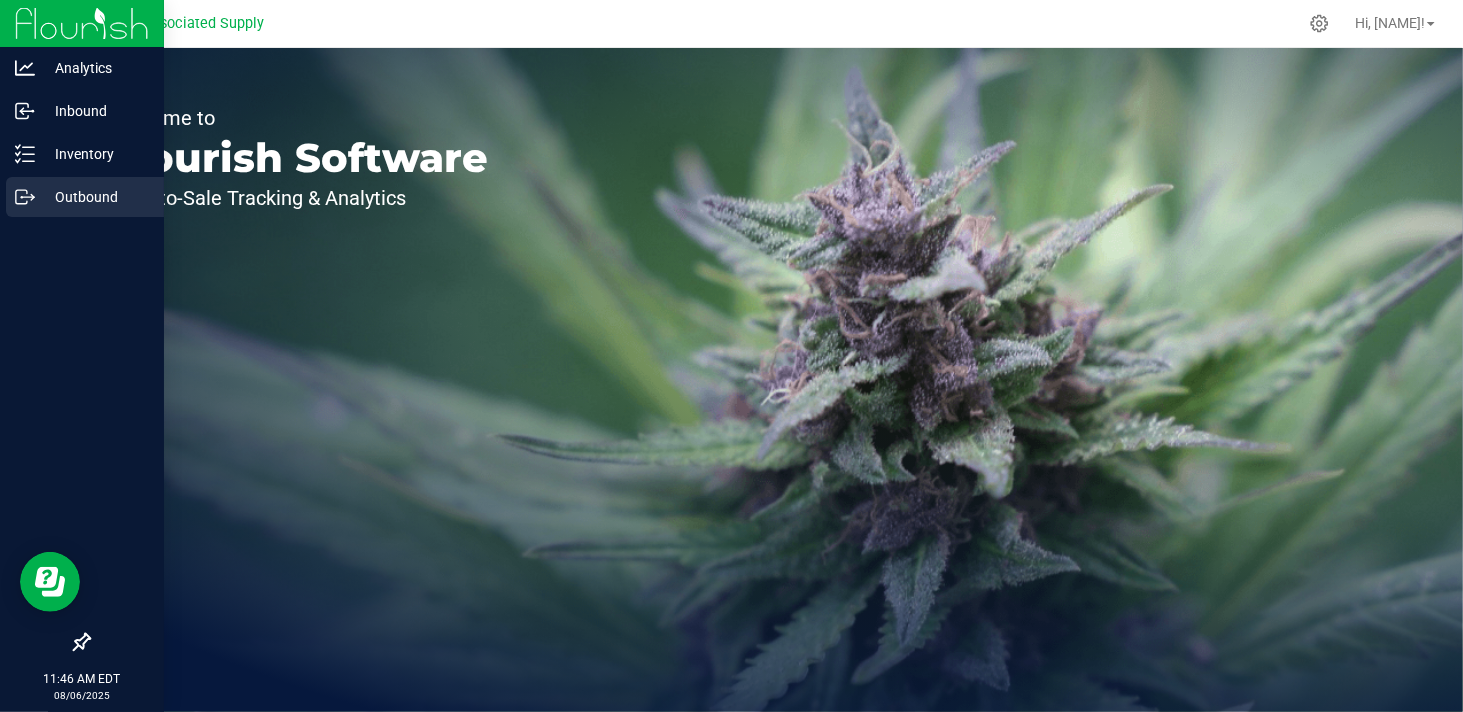 click on "Outbound" at bounding box center (95, 197) 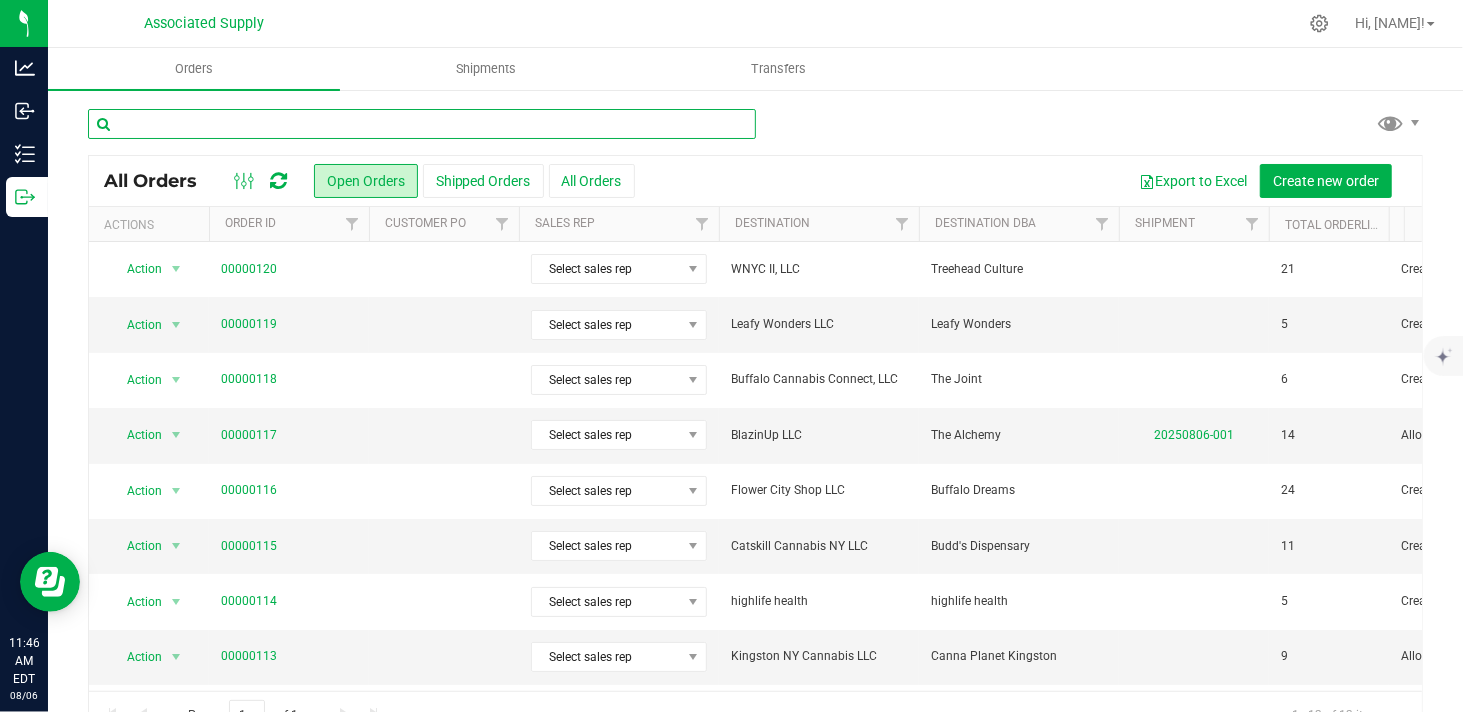 click at bounding box center (422, 124) 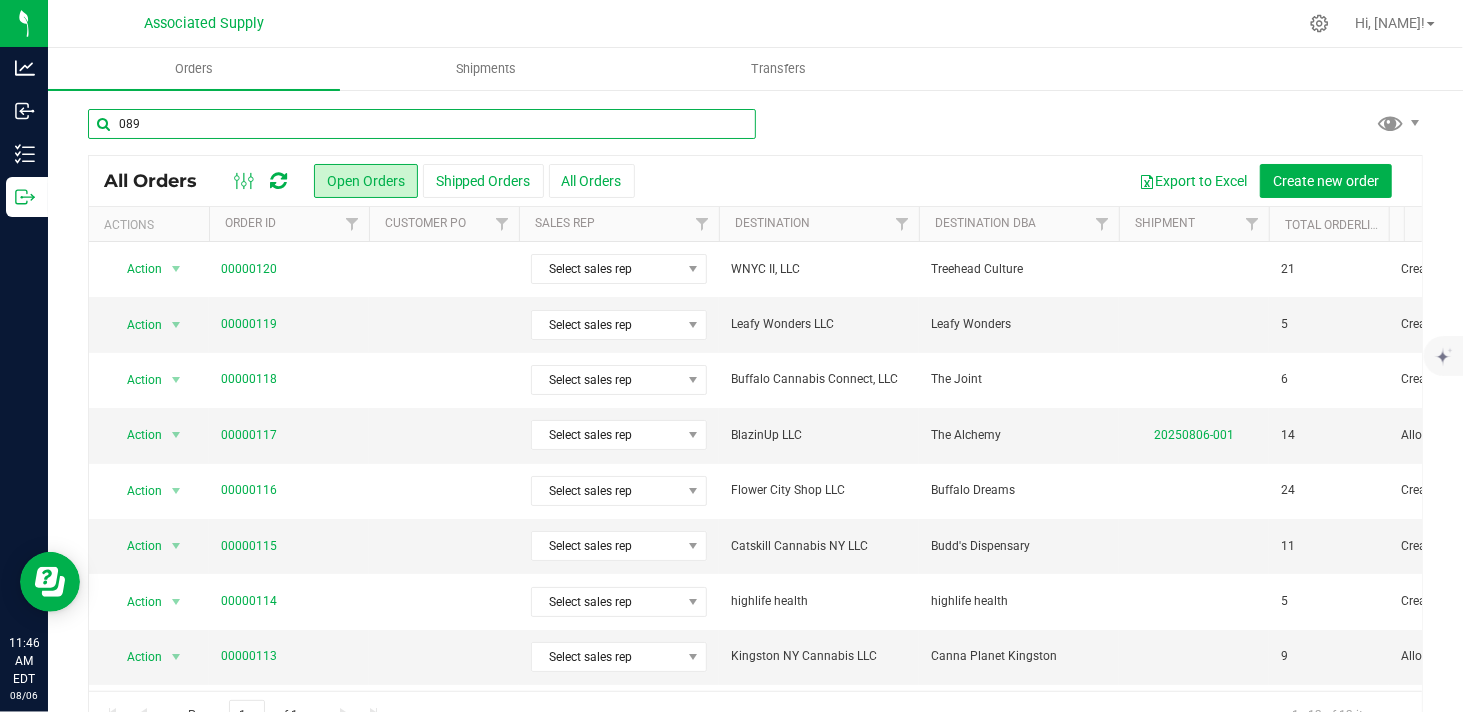 type on "089" 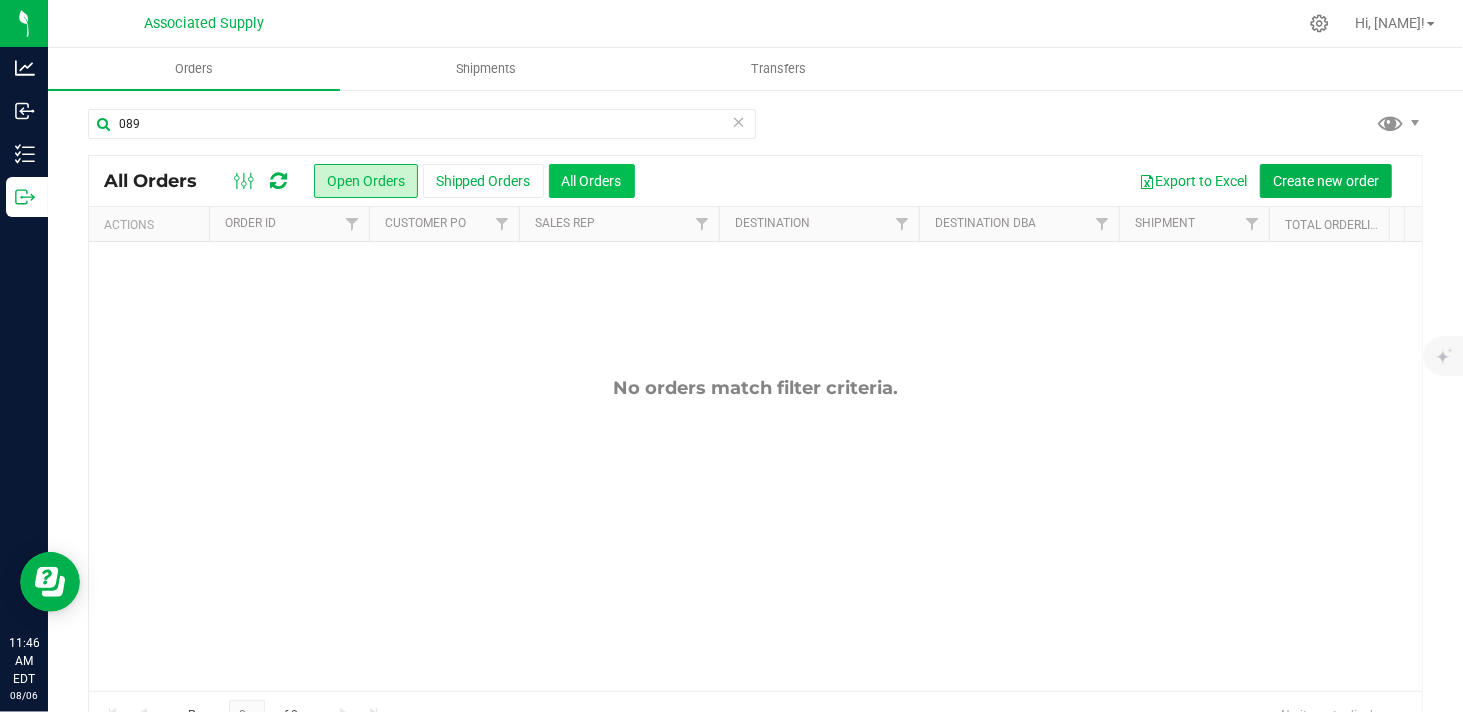 click on "All Orders" at bounding box center [592, 181] 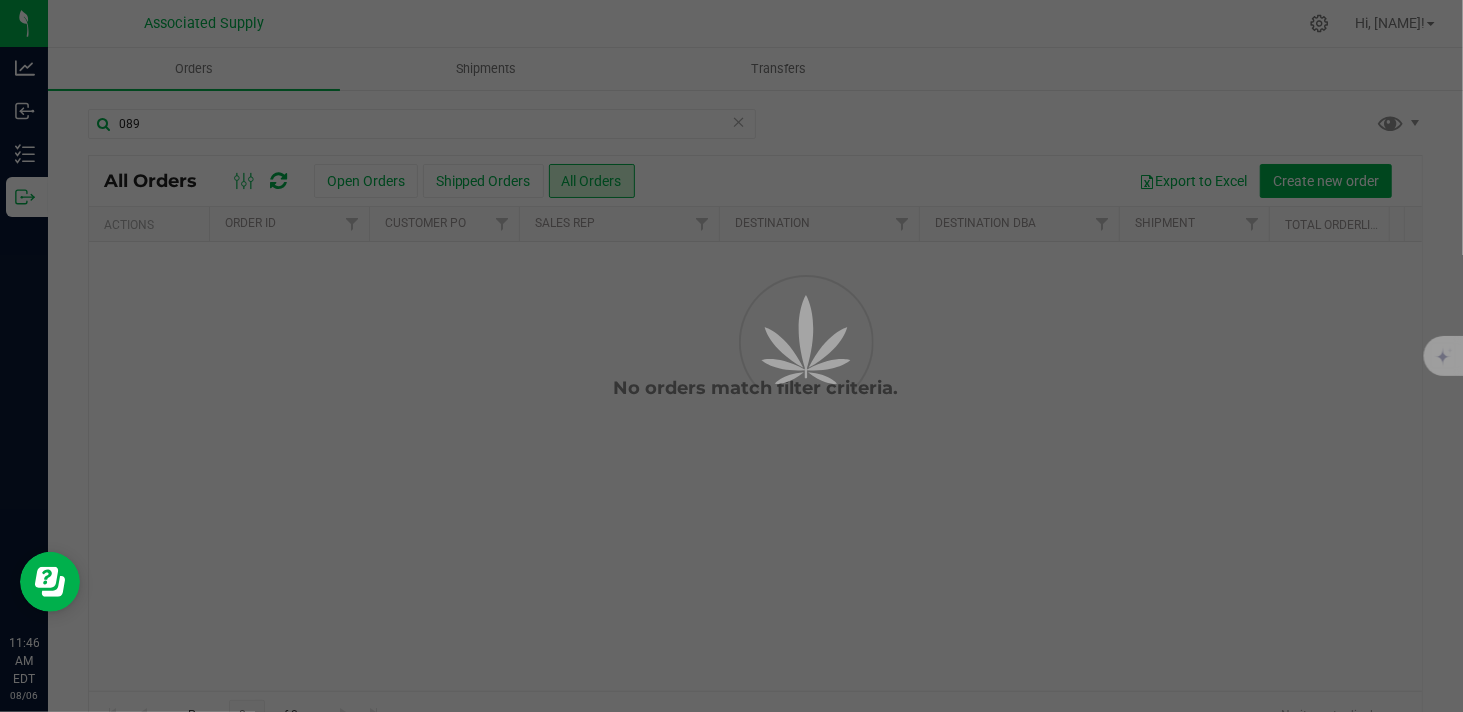 click at bounding box center [731, 356] 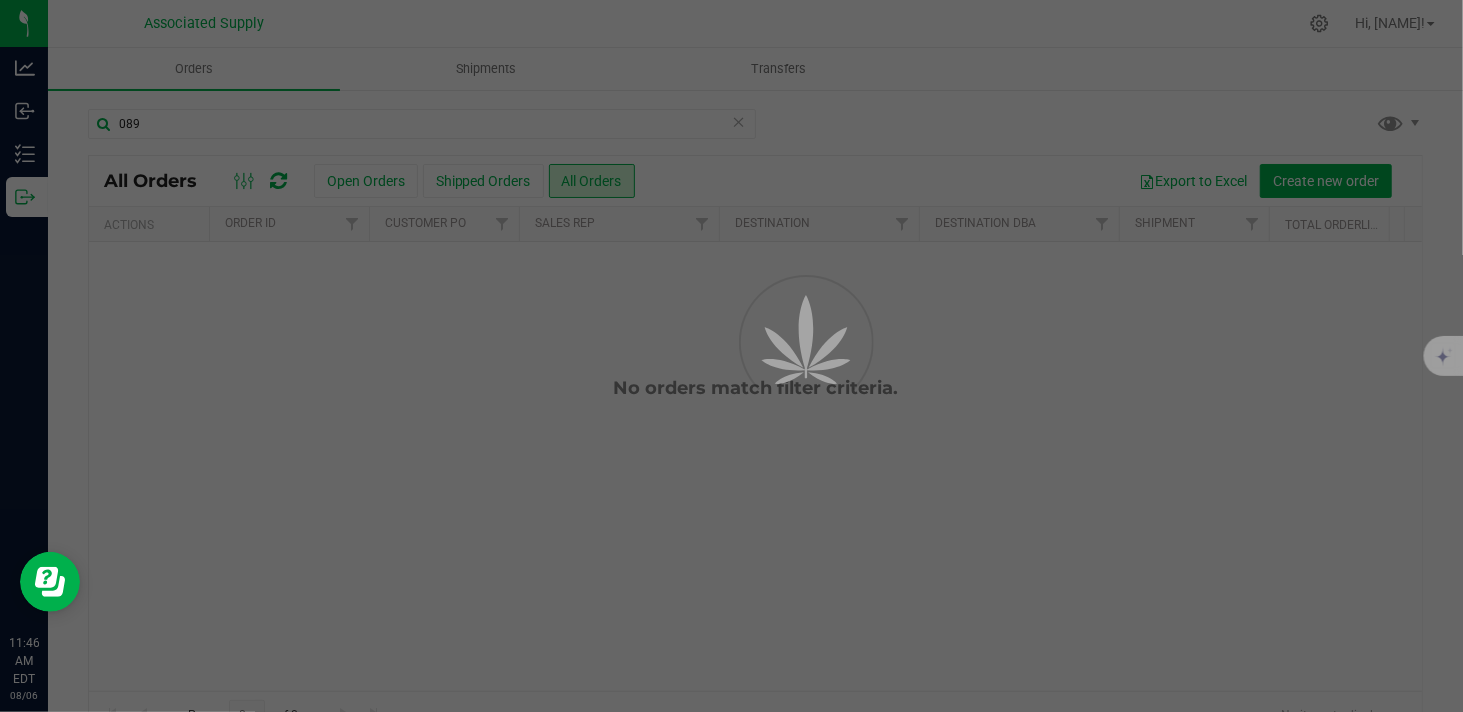 click at bounding box center (731, 356) 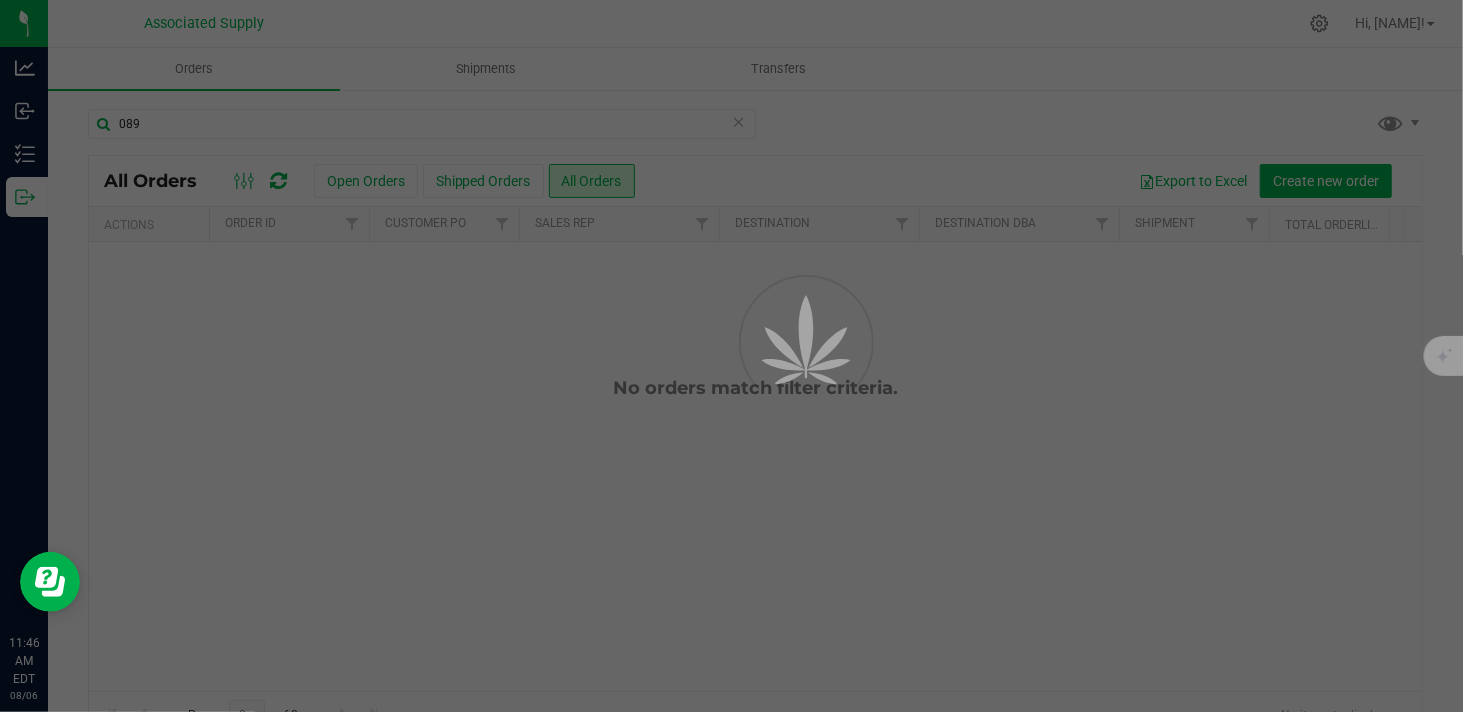 click at bounding box center (731, 356) 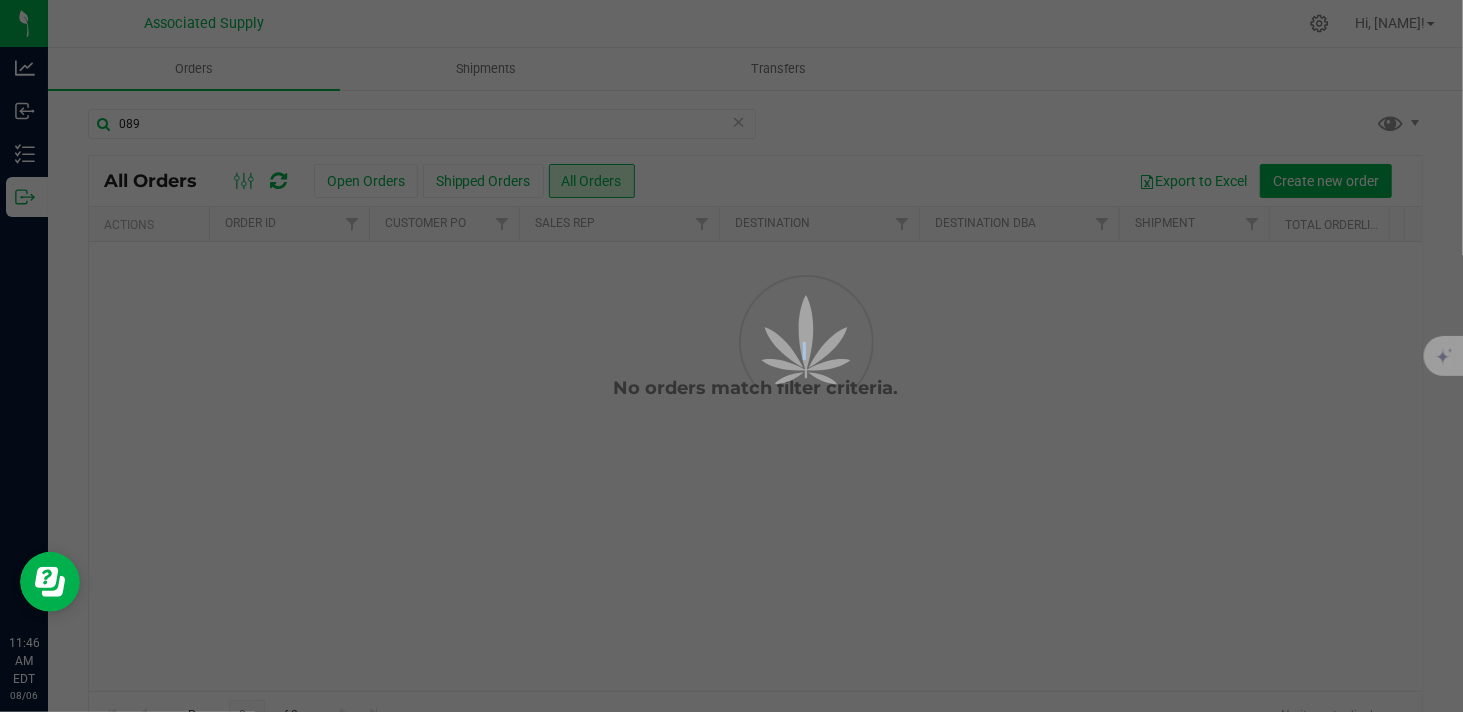 click at bounding box center (731, 356) 